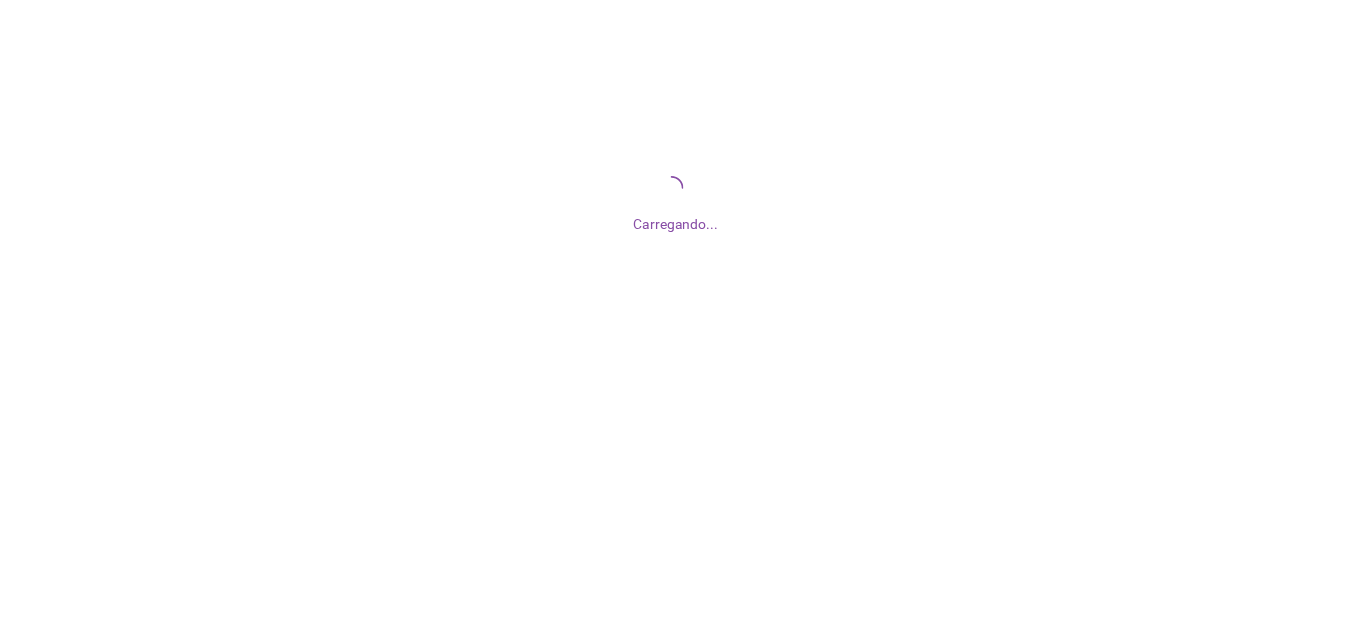 scroll, scrollTop: 0, scrollLeft: 0, axis: both 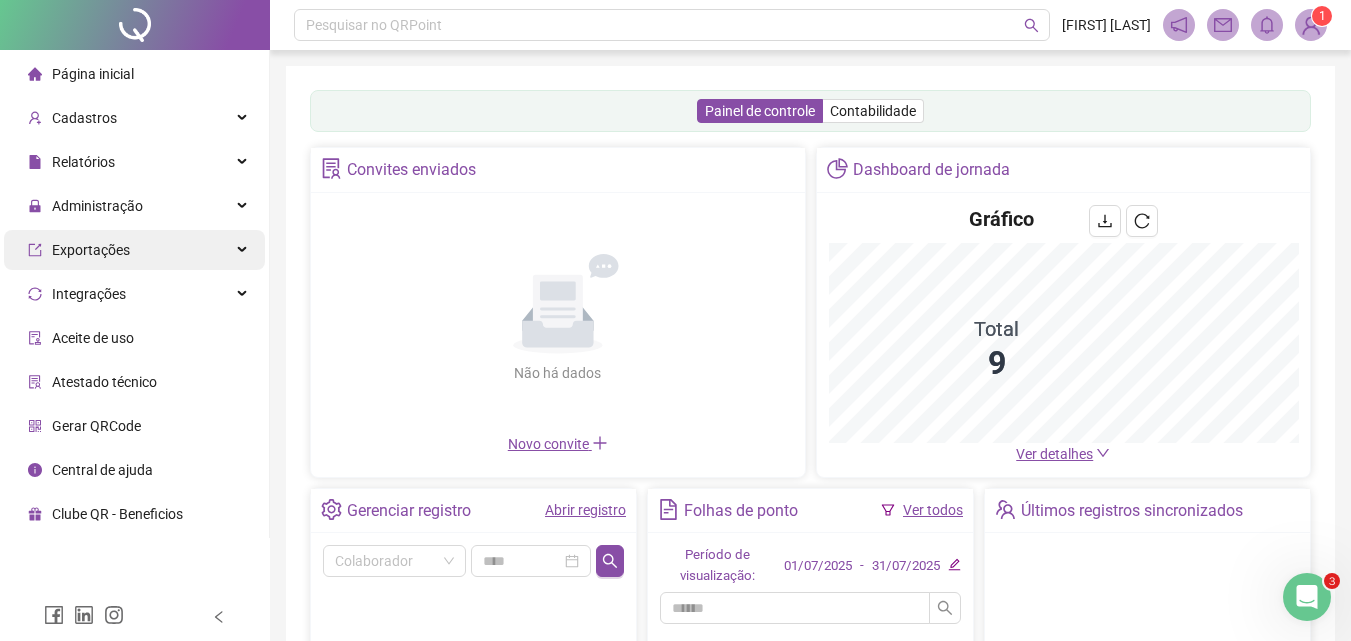 click on "Administração" at bounding box center [97, 206] 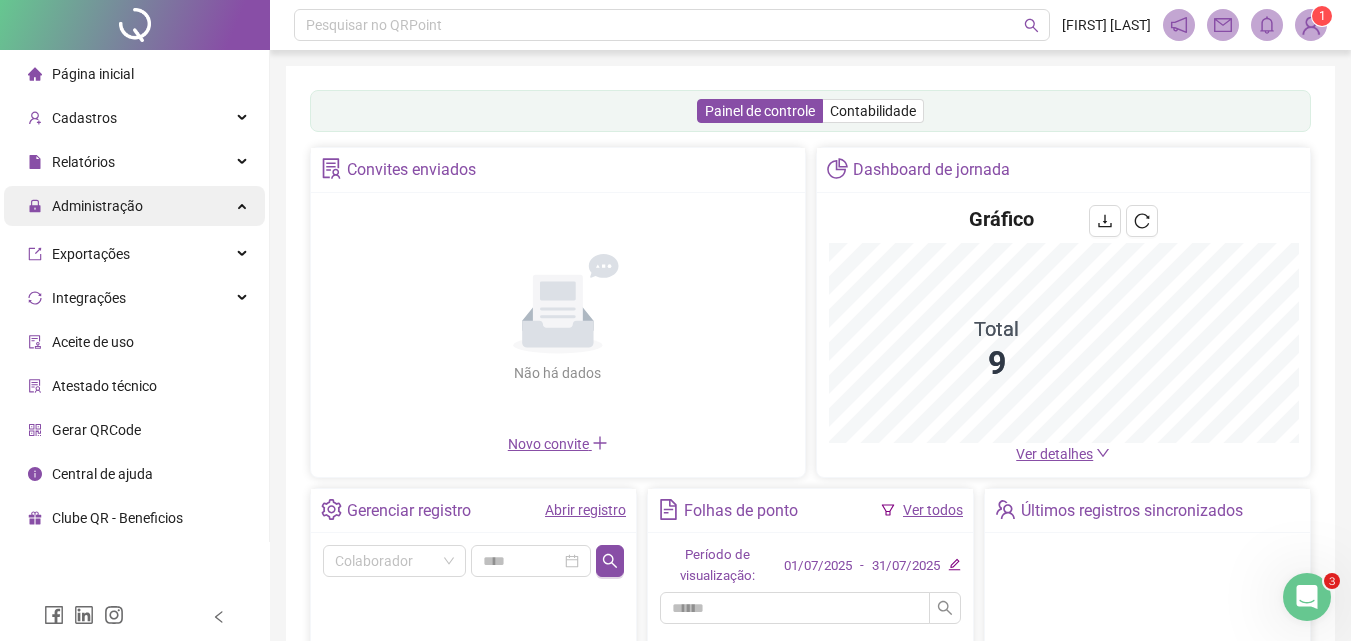 click on "Administração" at bounding box center (85, 206) 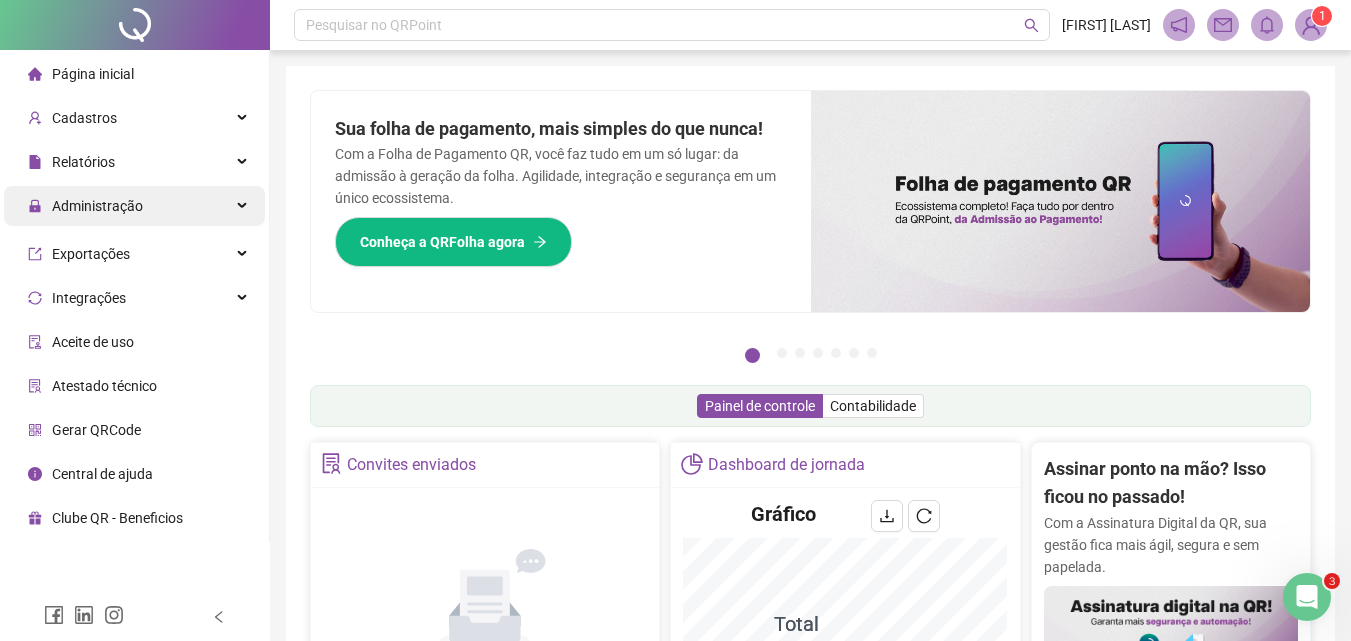 click on "Administração" at bounding box center (97, 206) 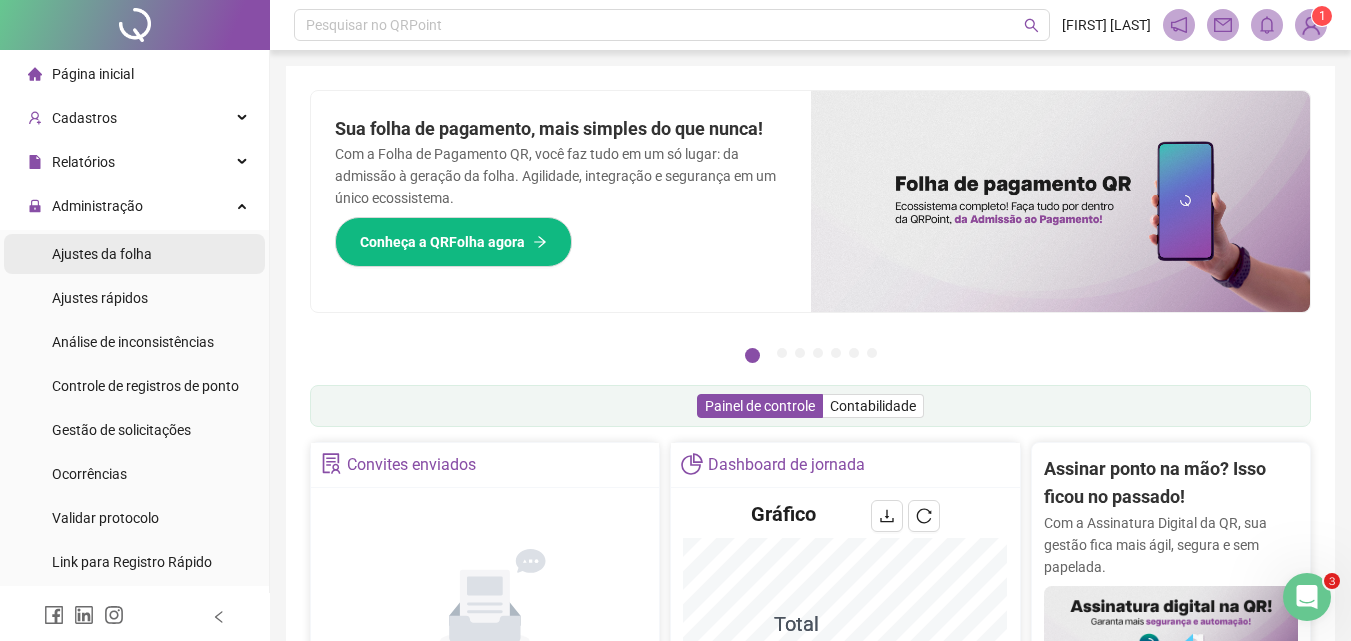 click on "Ajustes da folha" at bounding box center (102, 254) 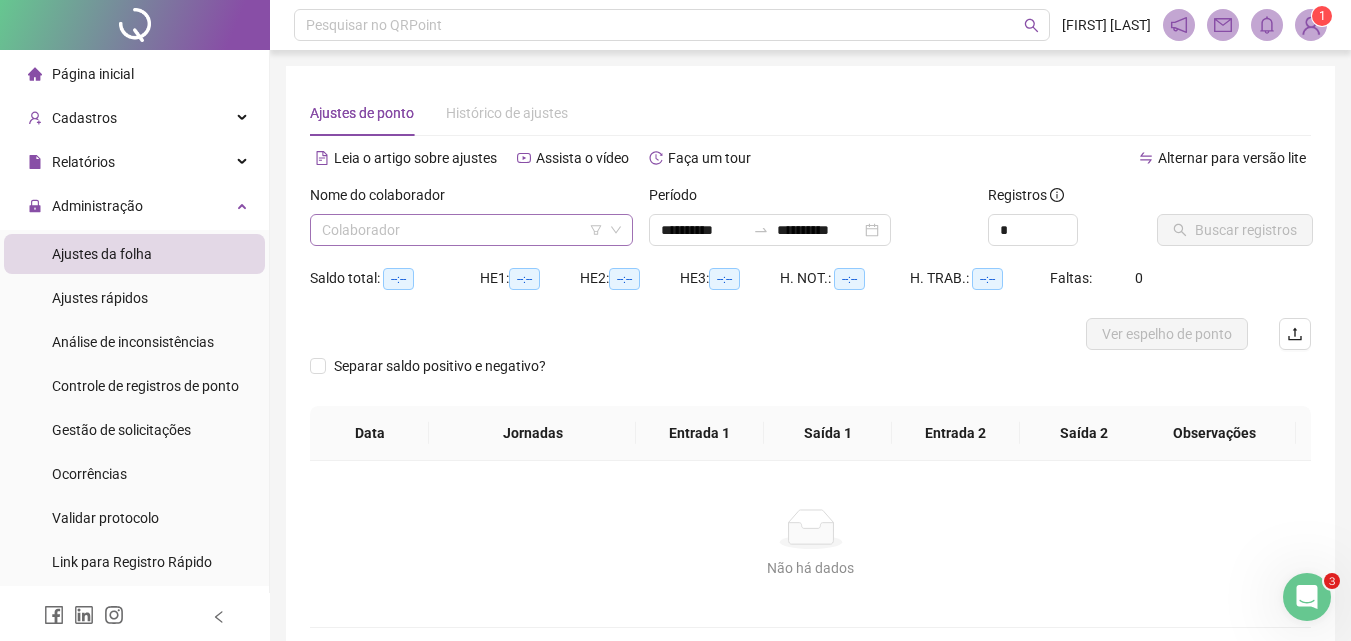 click at bounding box center [462, 230] 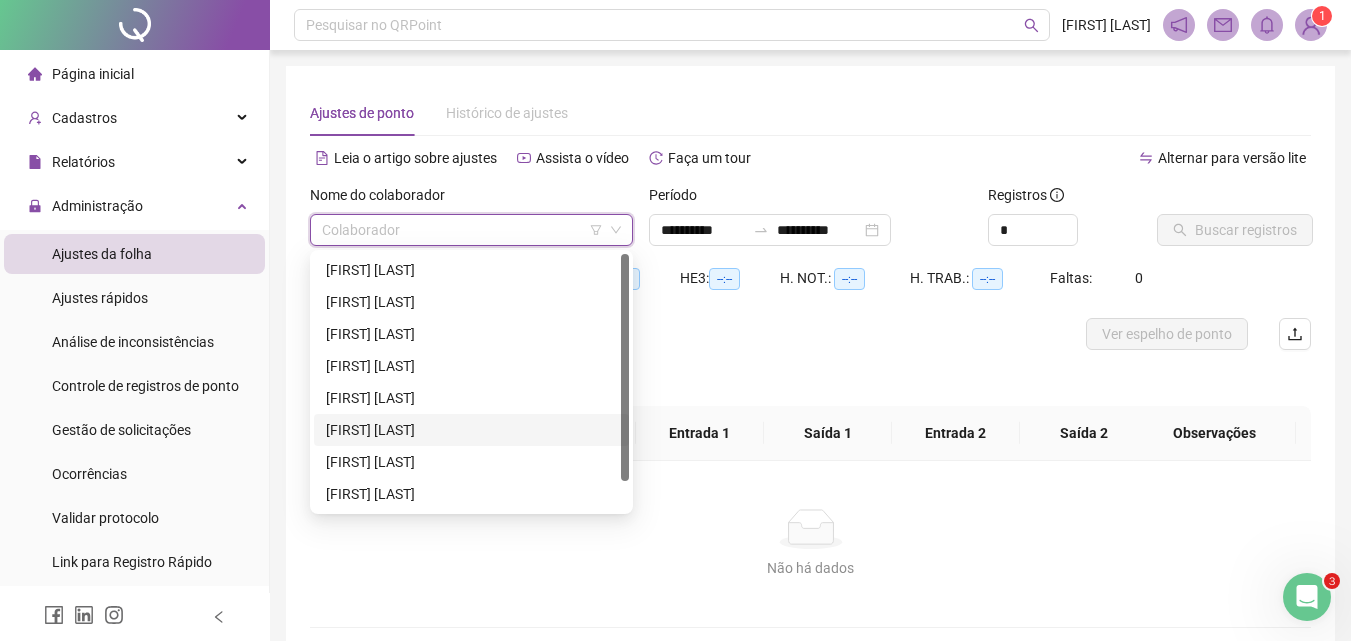 click on "[FIRST] [LAST]" at bounding box center [471, 430] 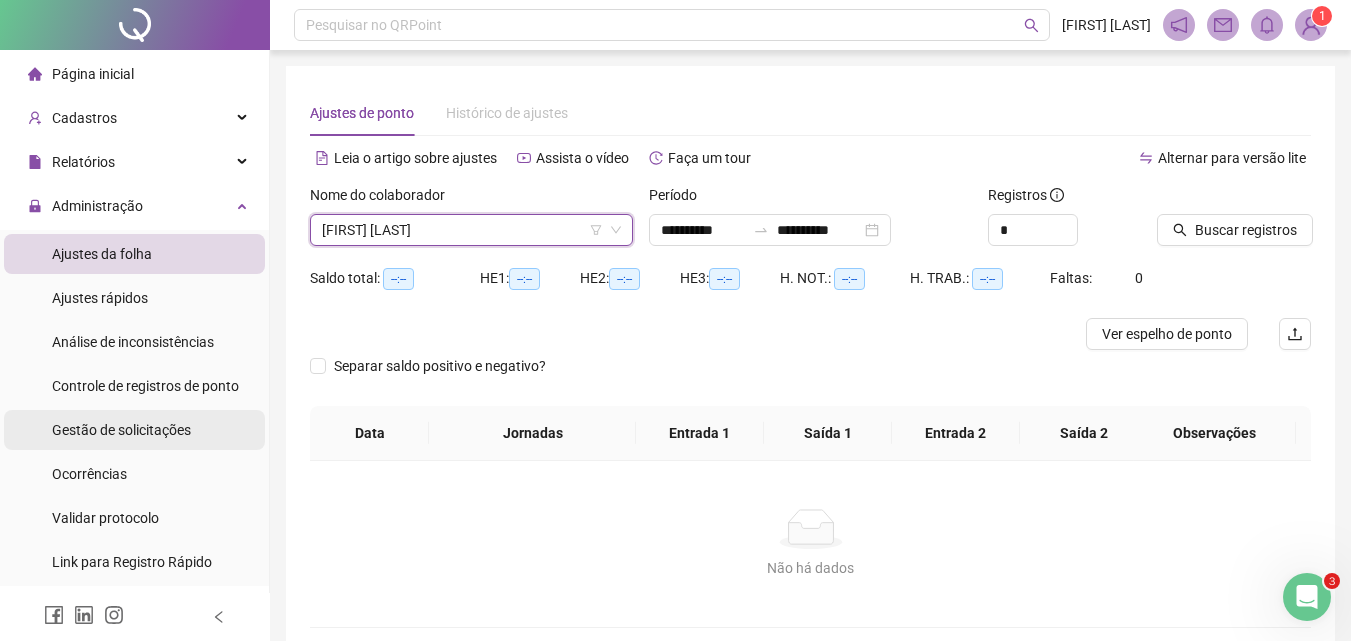 click on "Gestão de solicitações" at bounding box center (121, 430) 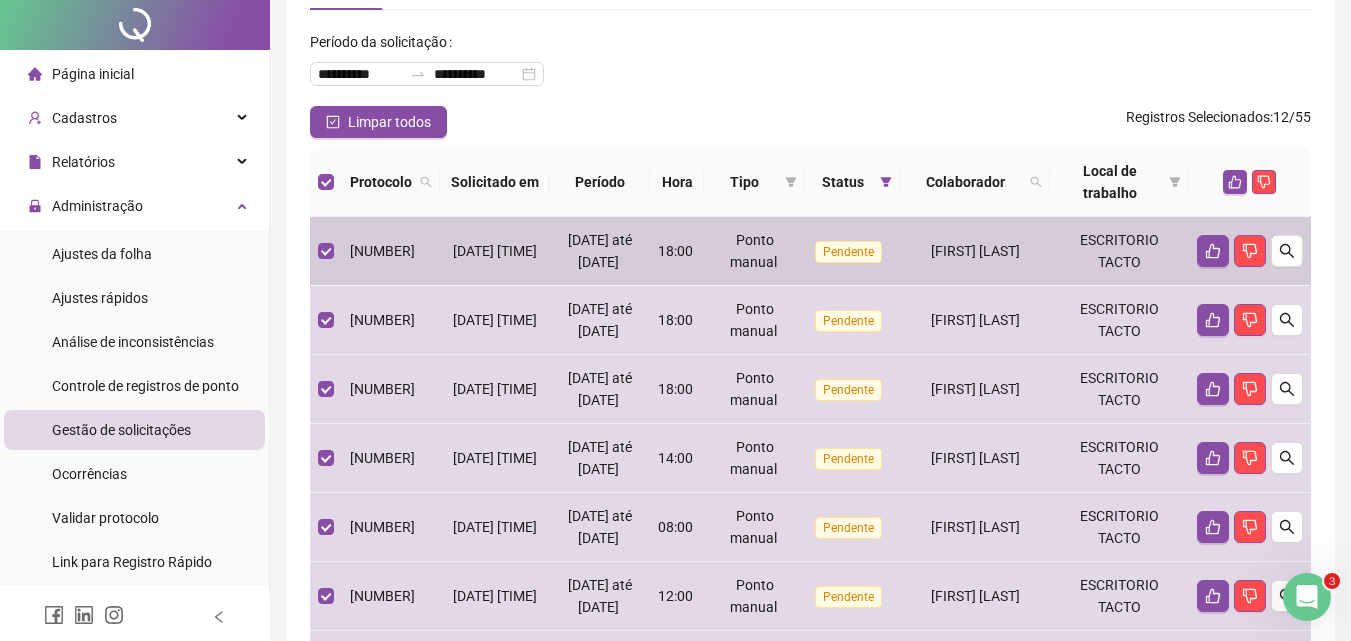 scroll, scrollTop: 0, scrollLeft: 0, axis: both 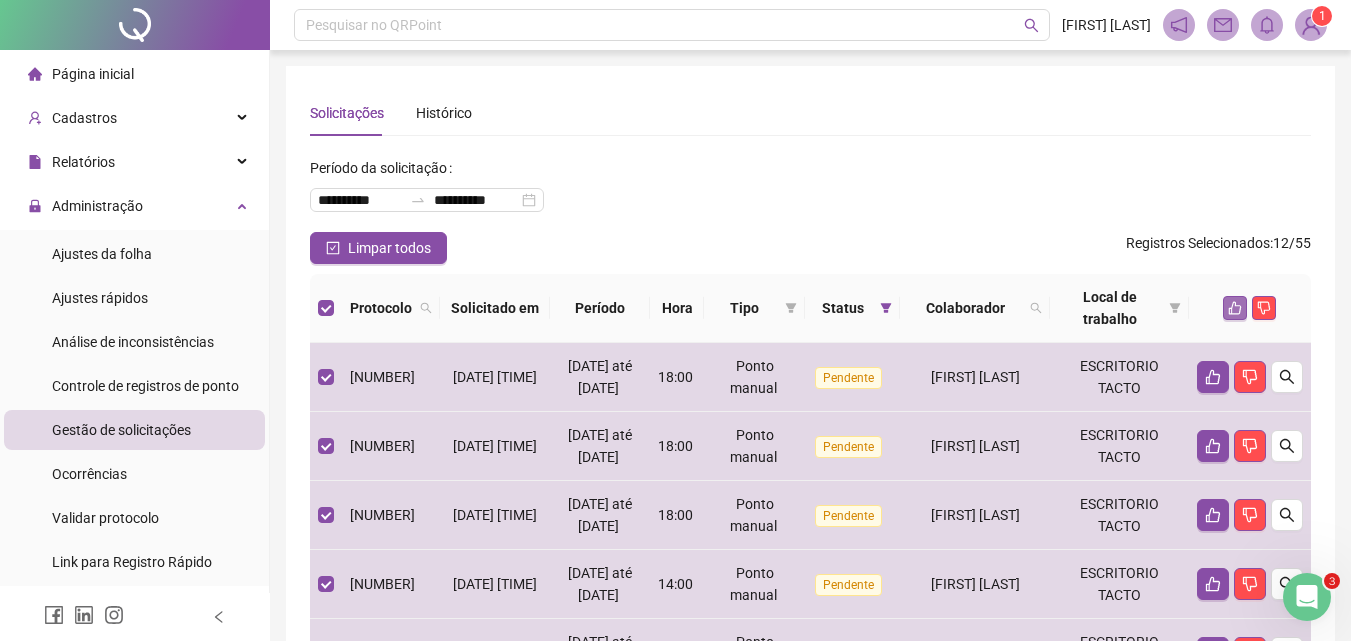 click 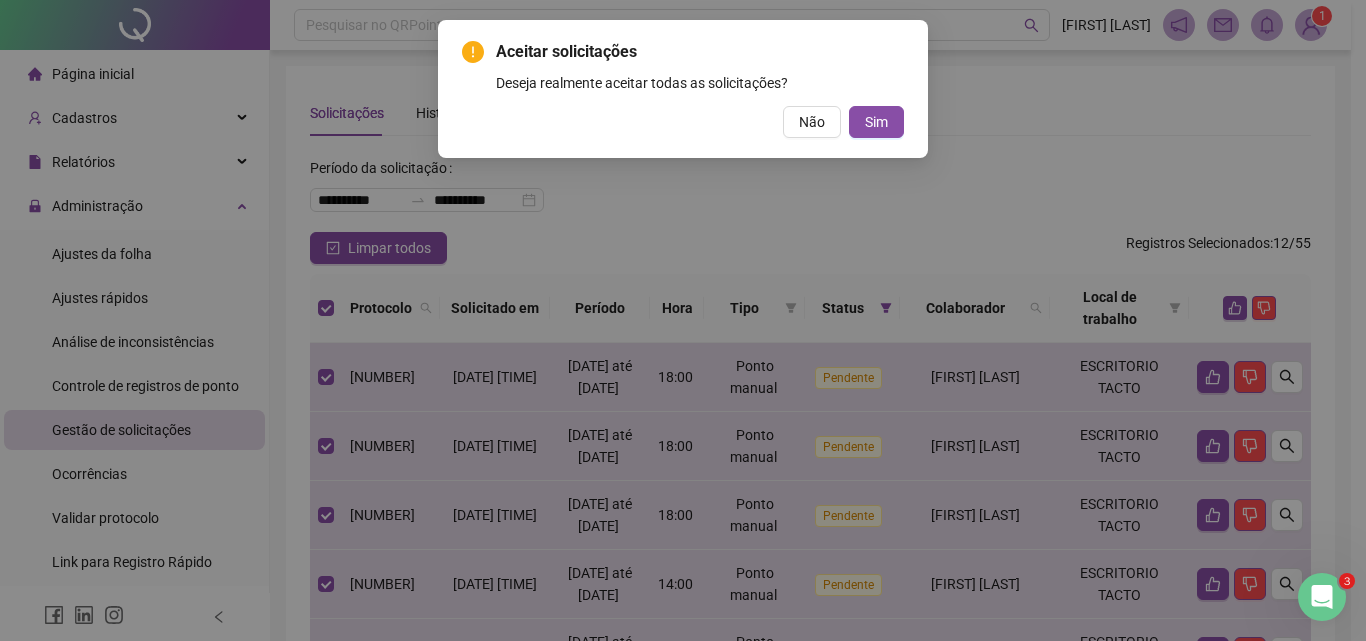 click on "[ACTION] [QUESTION] [OPTION] [OPTION]" at bounding box center [683, 89] 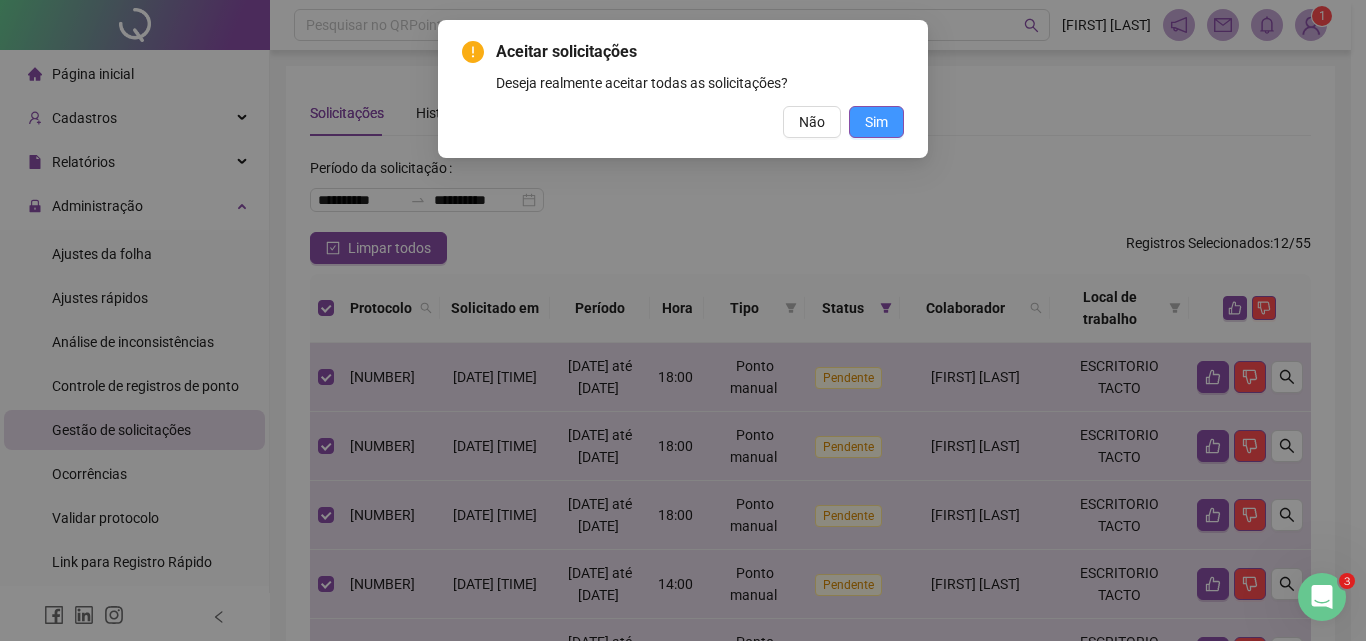 click on "Sim" at bounding box center [876, 122] 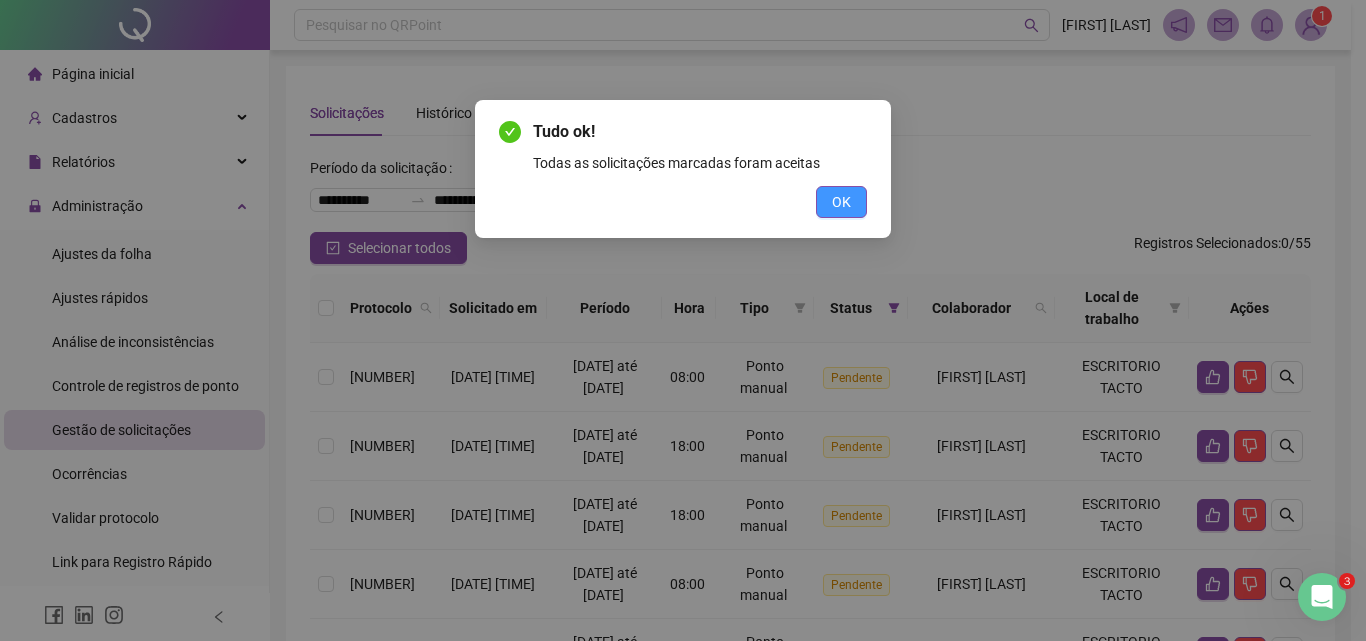 click on "OK" at bounding box center (841, 202) 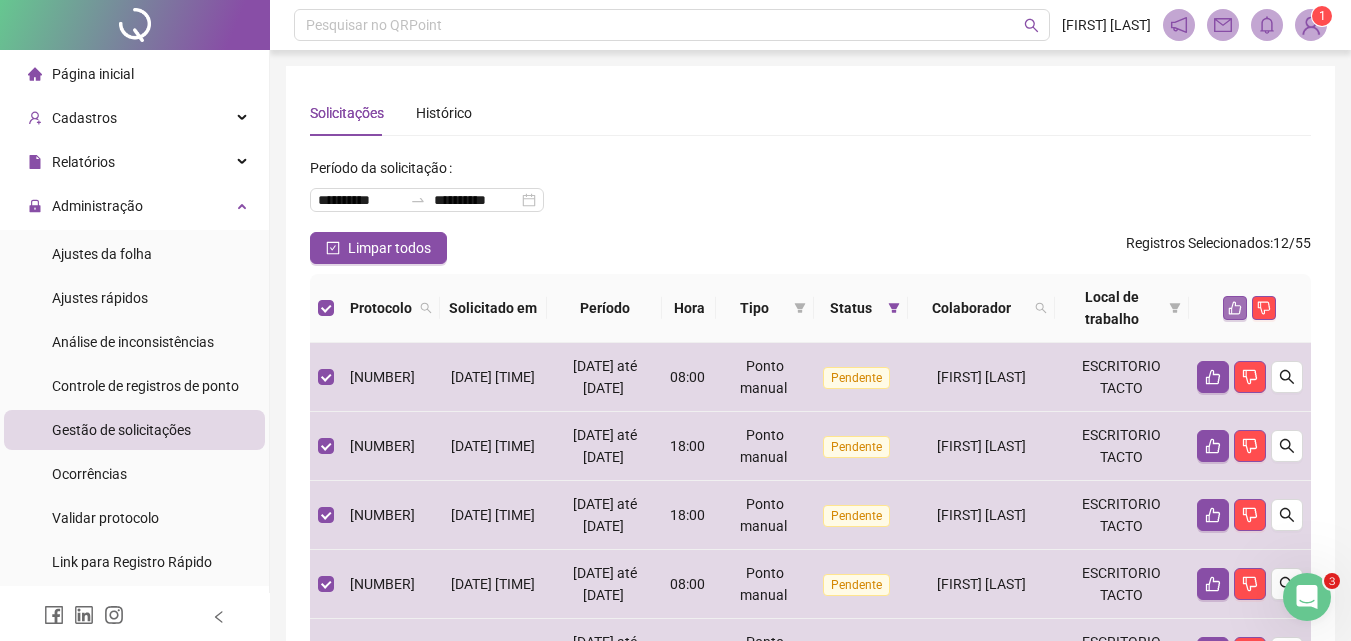 click 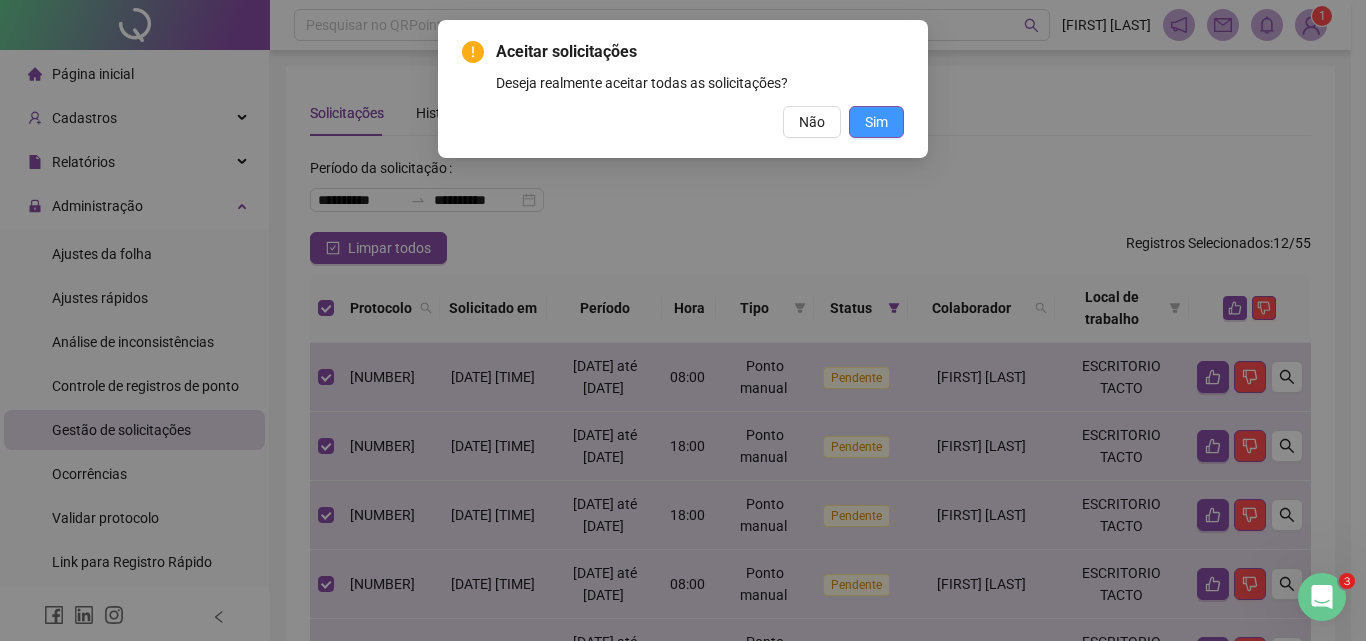 click on "Sim" at bounding box center (876, 122) 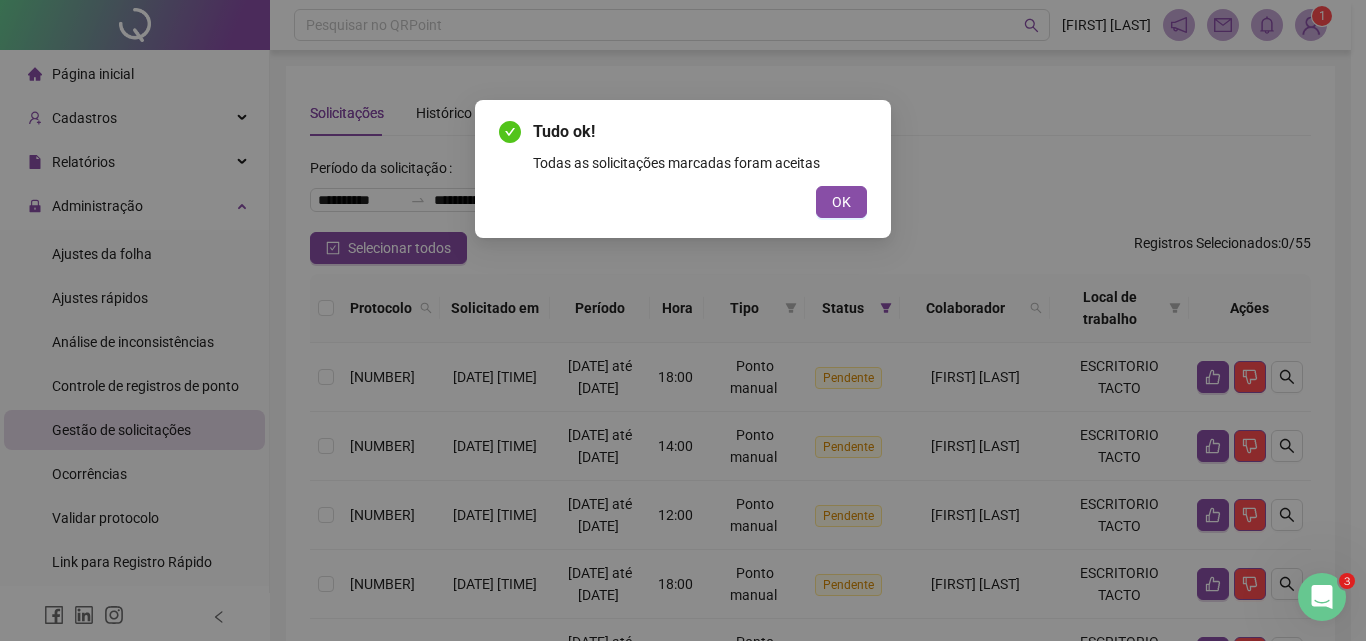 click on "Tudo ok! Todas as solicitações marcadas foram aceitas OK" at bounding box center (683, 169) 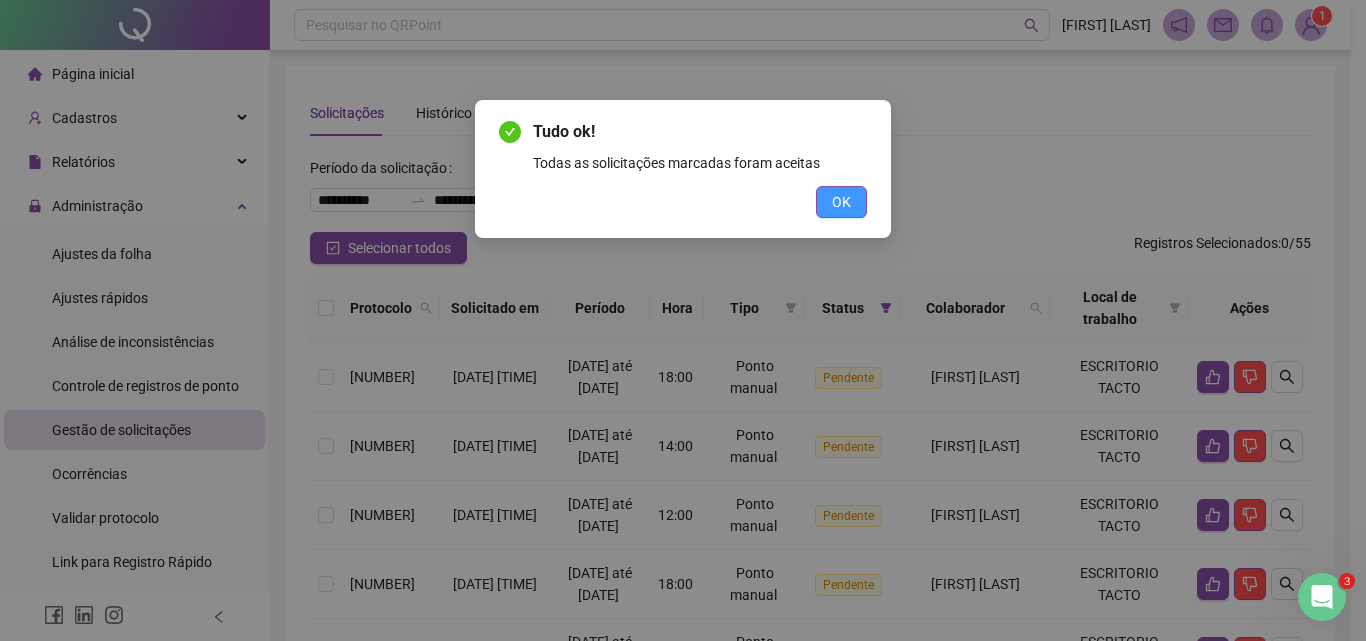 click on "OK" at bounding box center (841, 202) 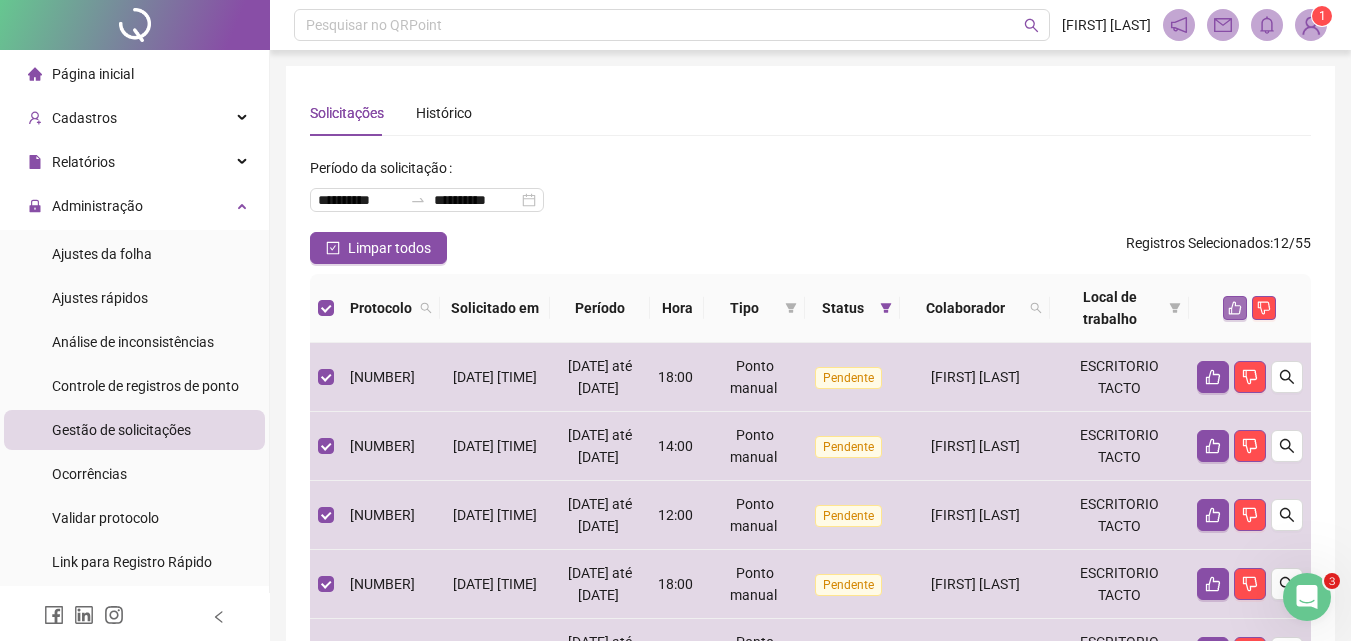 click 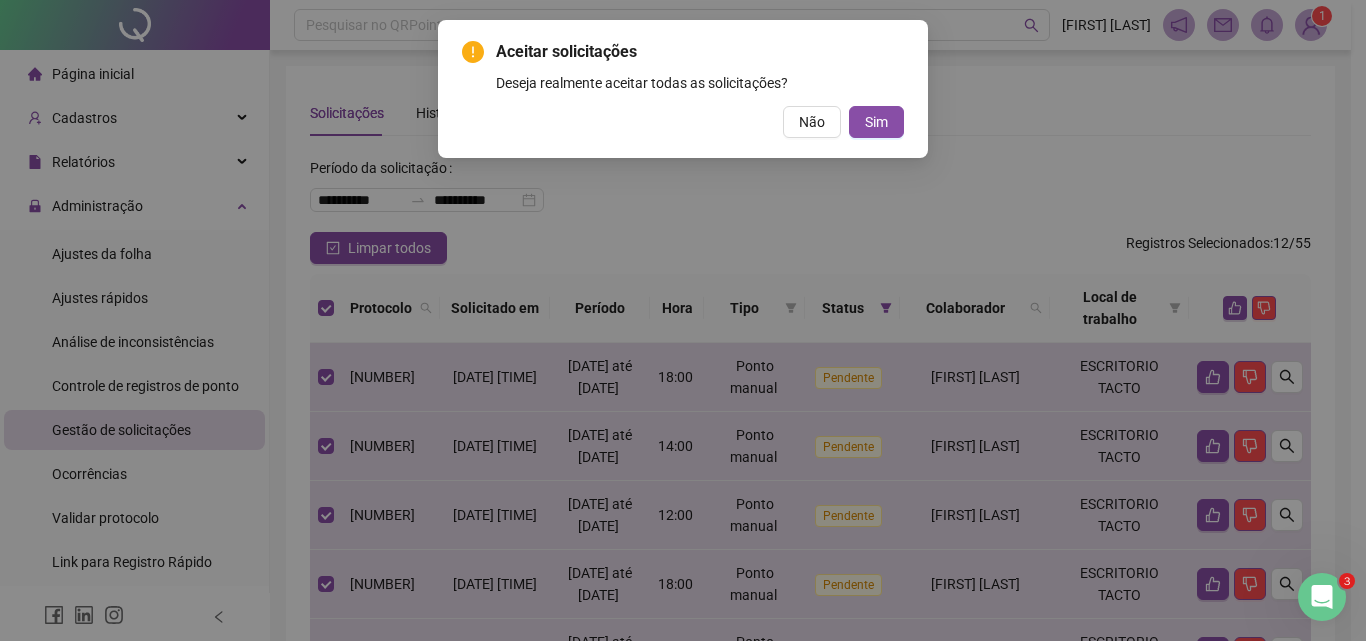 click on "Deseja realmente aceitar todas as solicitações?" at bounding box center (700, 83) 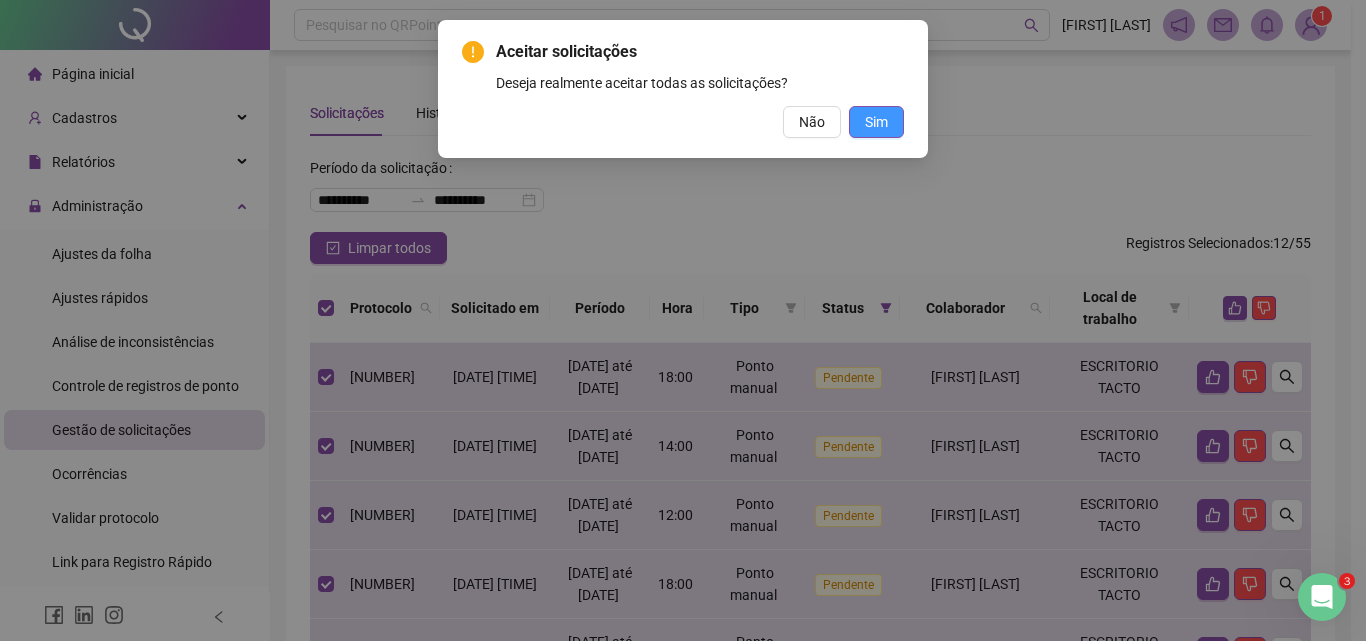 click on "Sim" at bounding box center (876, 122) 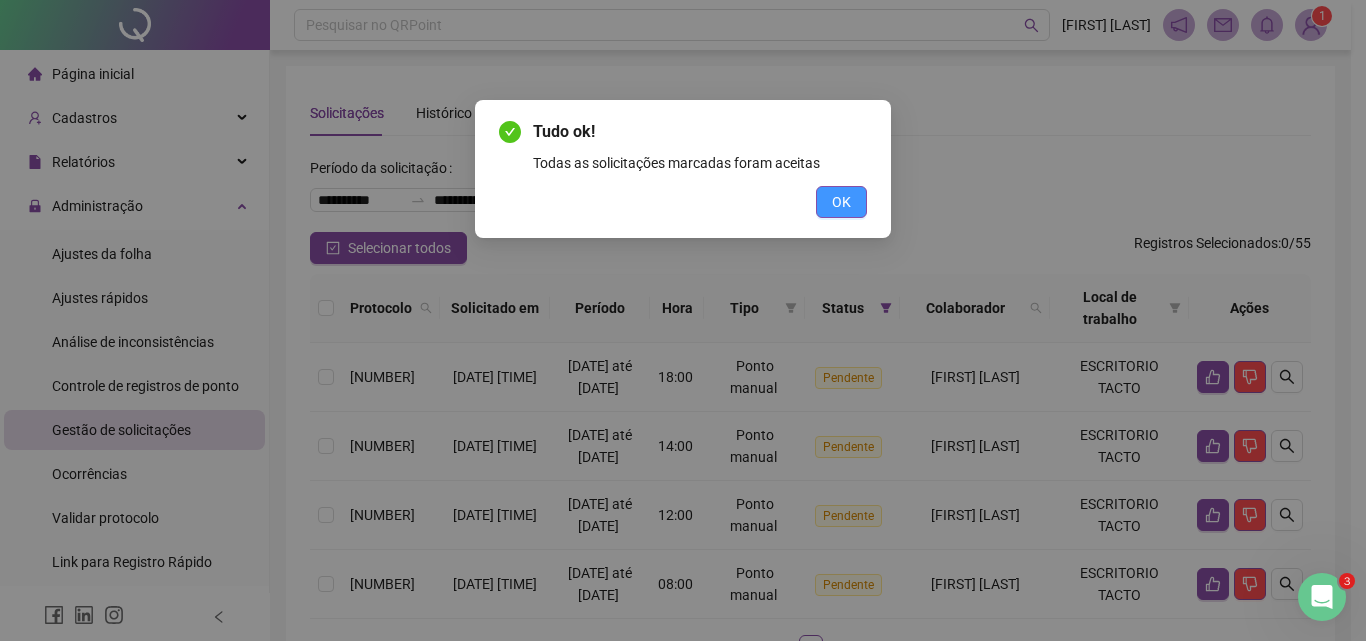 click on "OK" at bounding box center (841, 202) 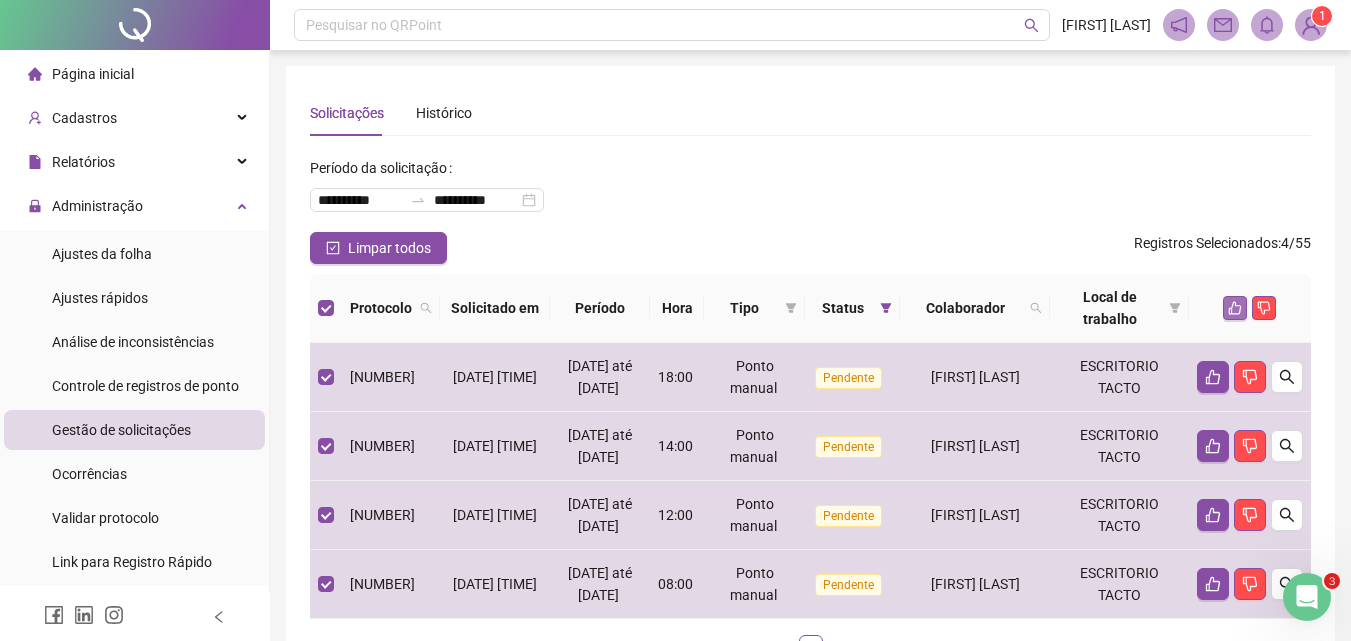 click at bounding box center (1235, 308) 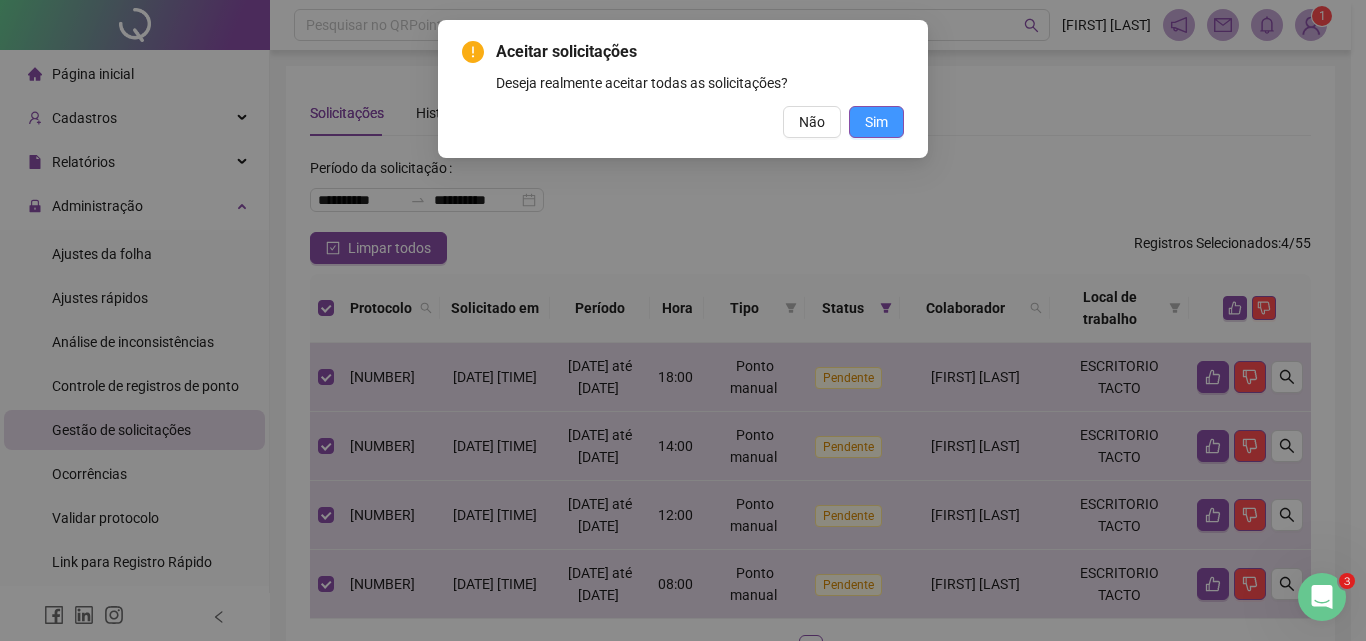 click on "Sim" at bounding box center (876, 122) 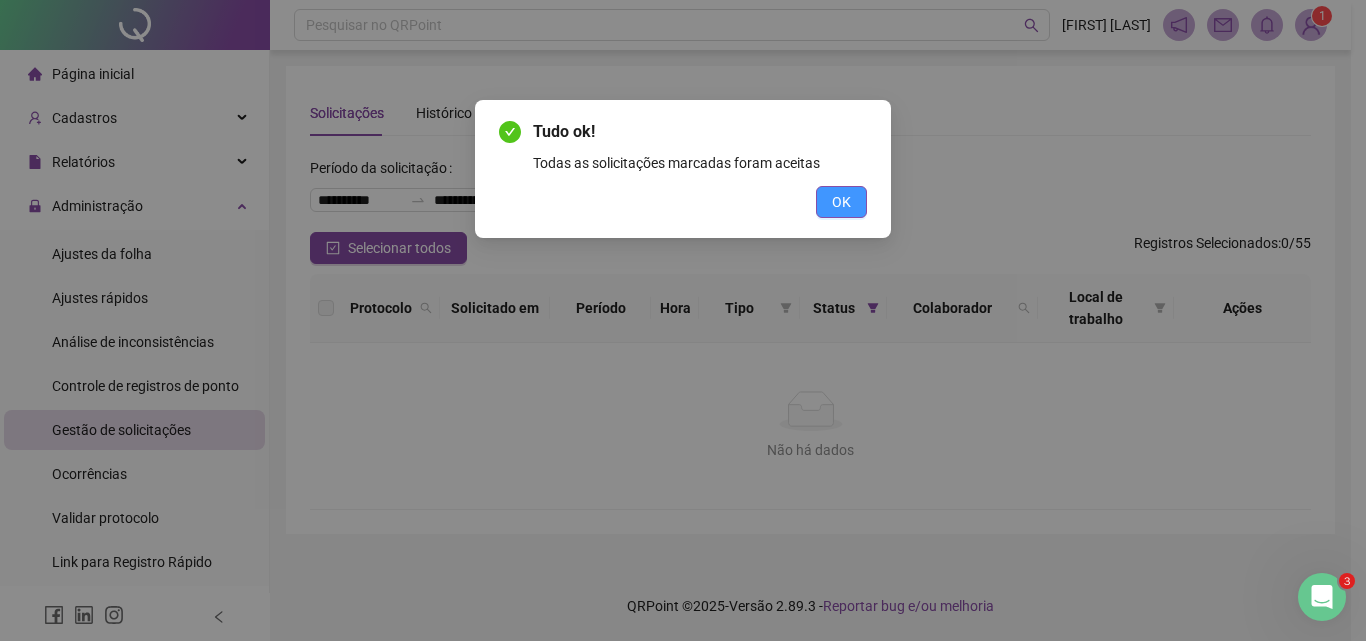 click on "OK" at bounding box center (841, 202) 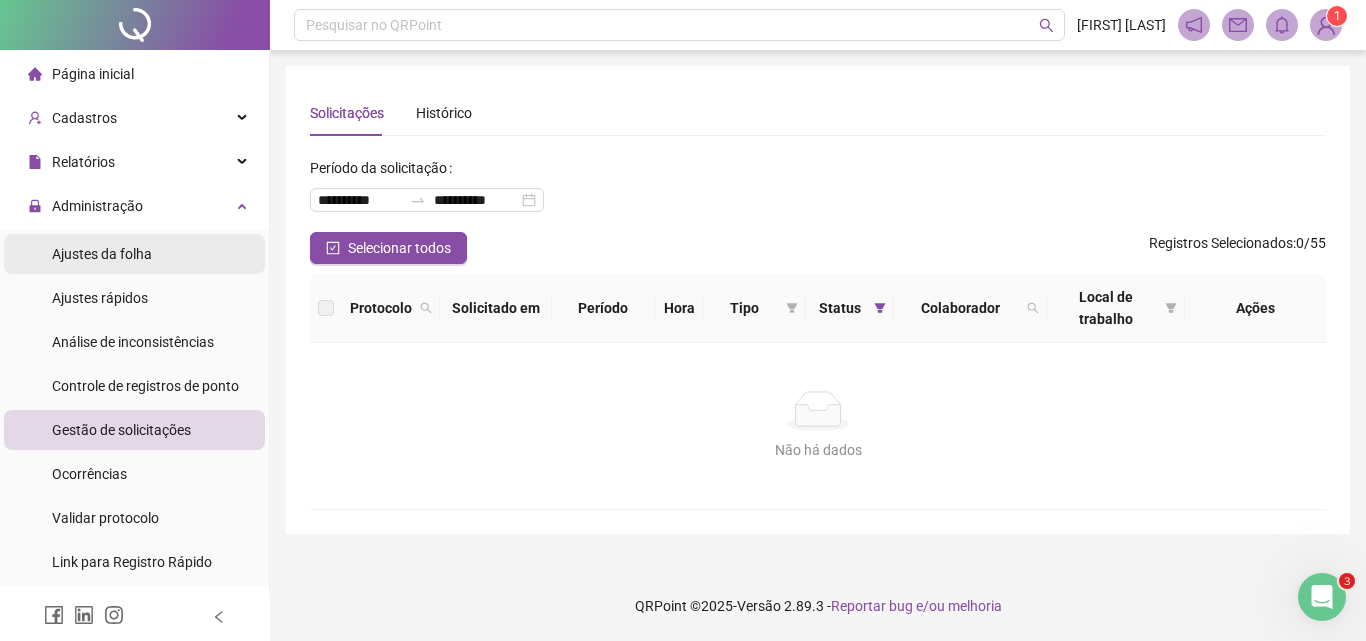 click on "Ajustes da folha" at bounding box center (102, 254) 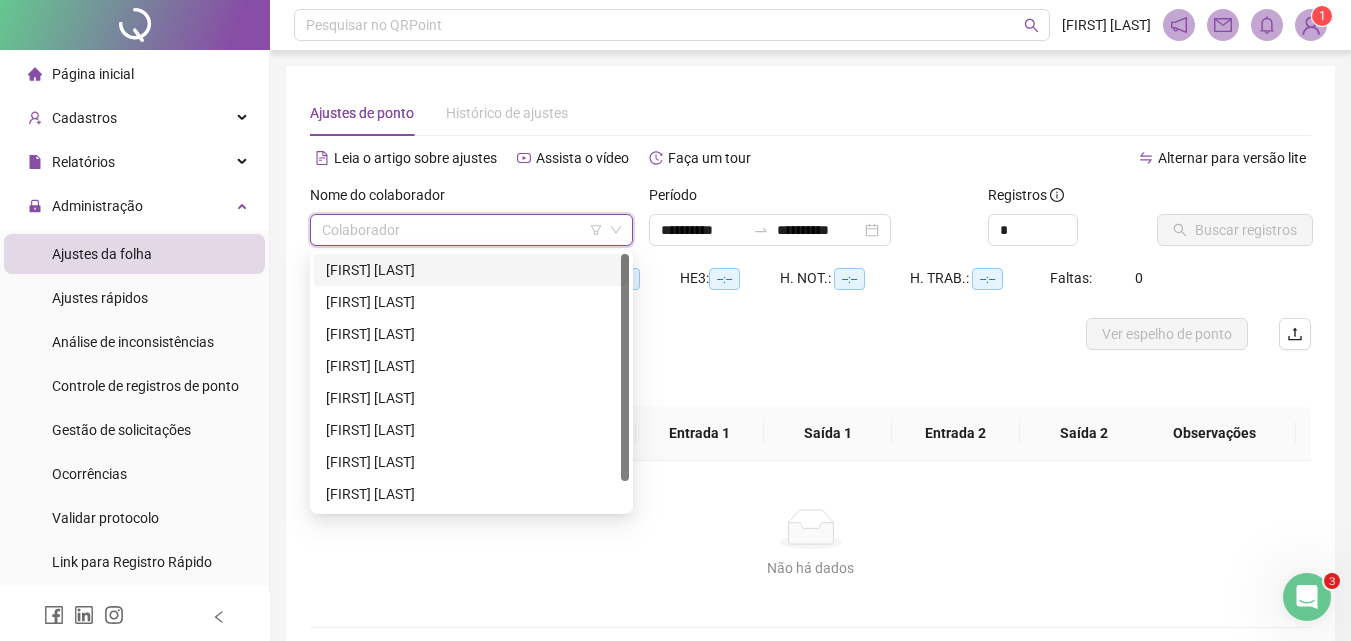 click at bounding box center [462, 230] 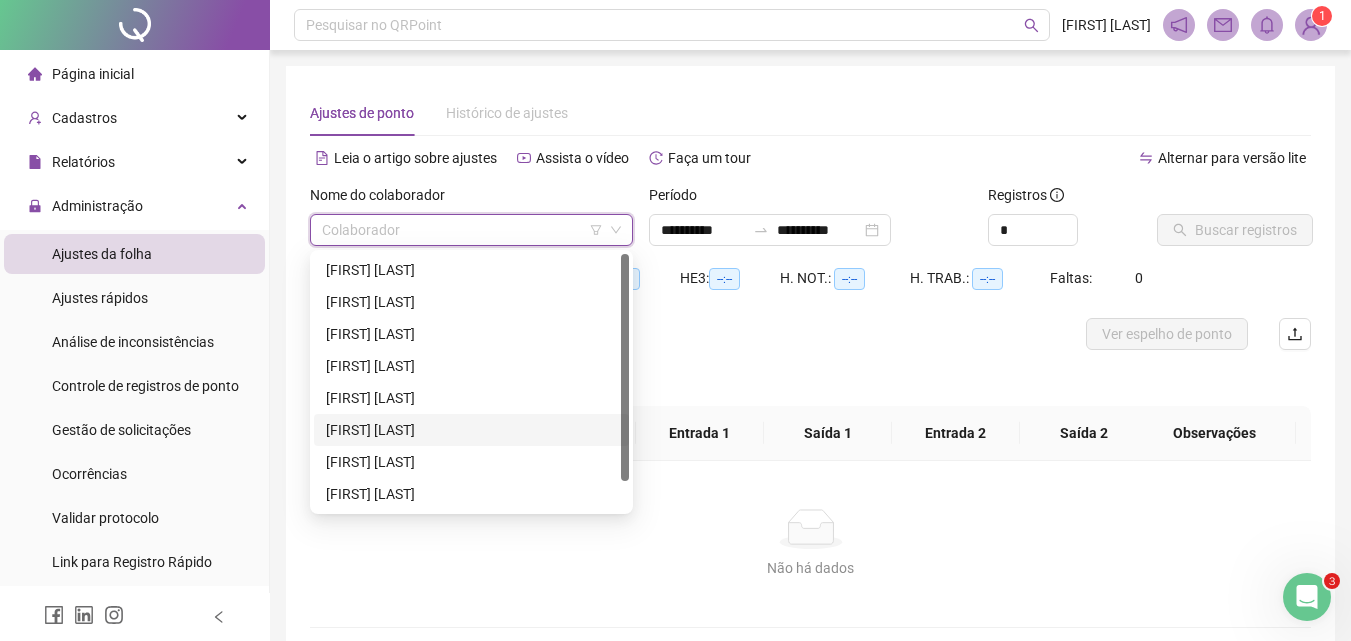 click on "[FIRST] [LAST]" at bounding box center (471, 430) 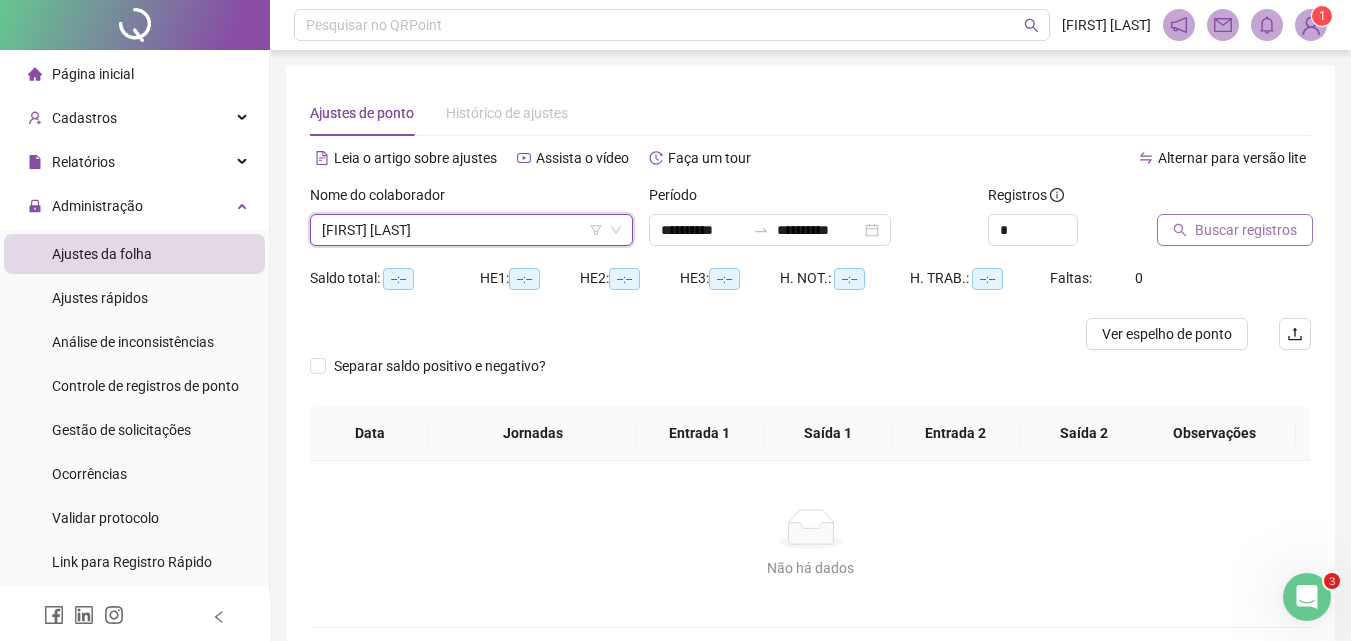 click on "Buscar registros" at bounding box center (1246, 230) 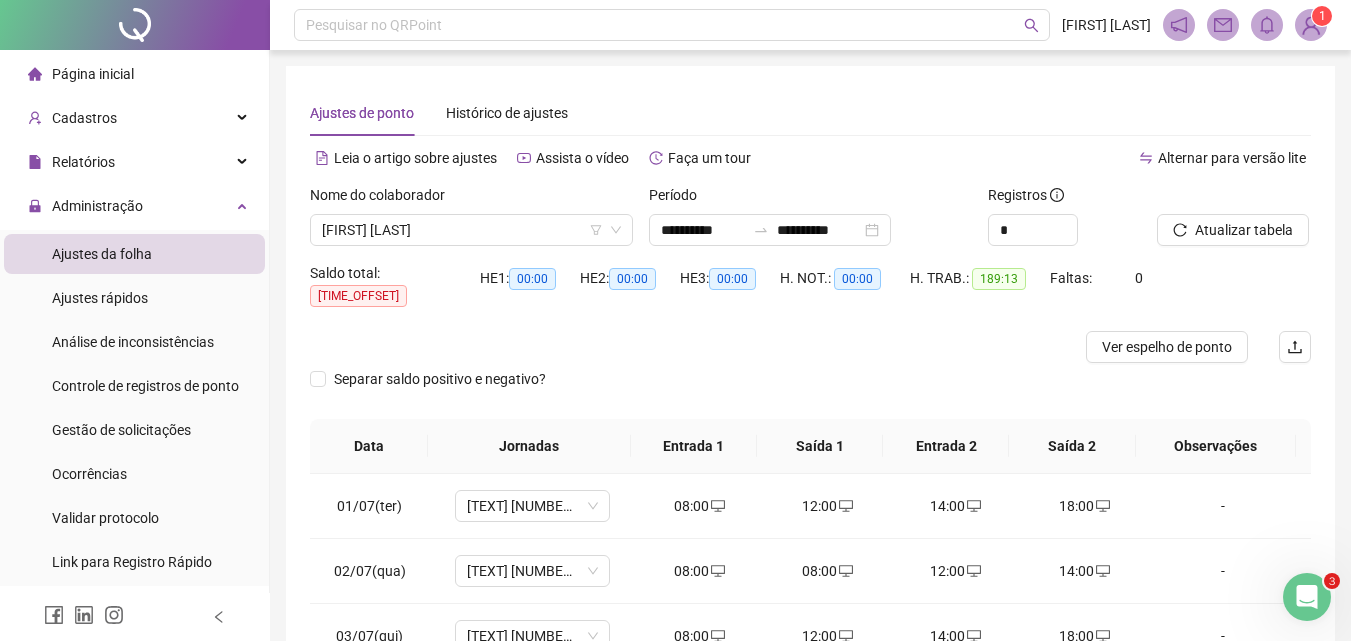 scroll, scrollTop: 357, scrollLeft: 0, axis: vertical 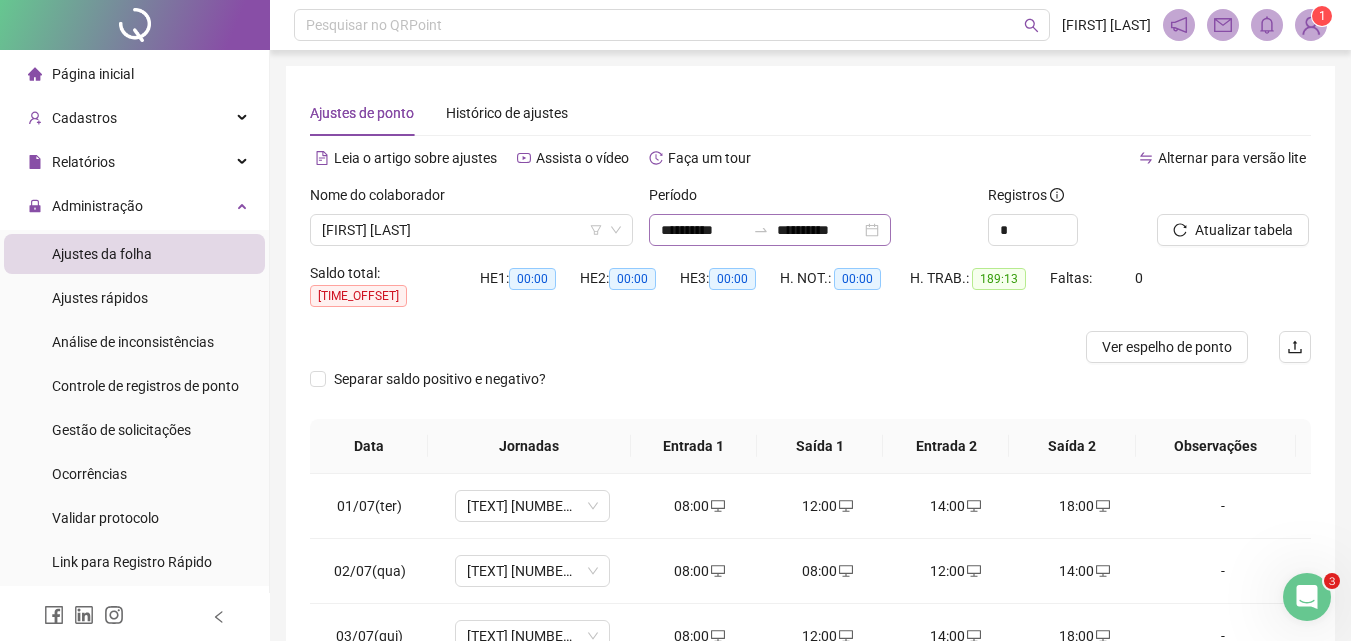 click on "**********" at bounding box center (770, 230) 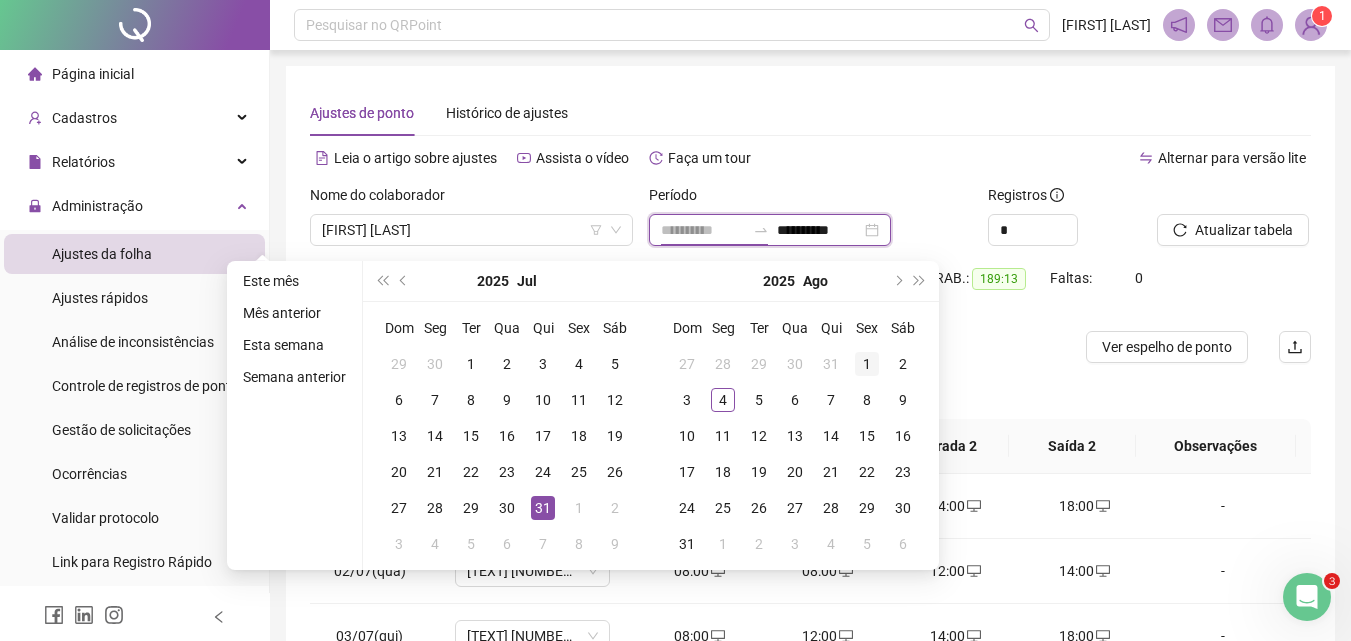 type on "**********" 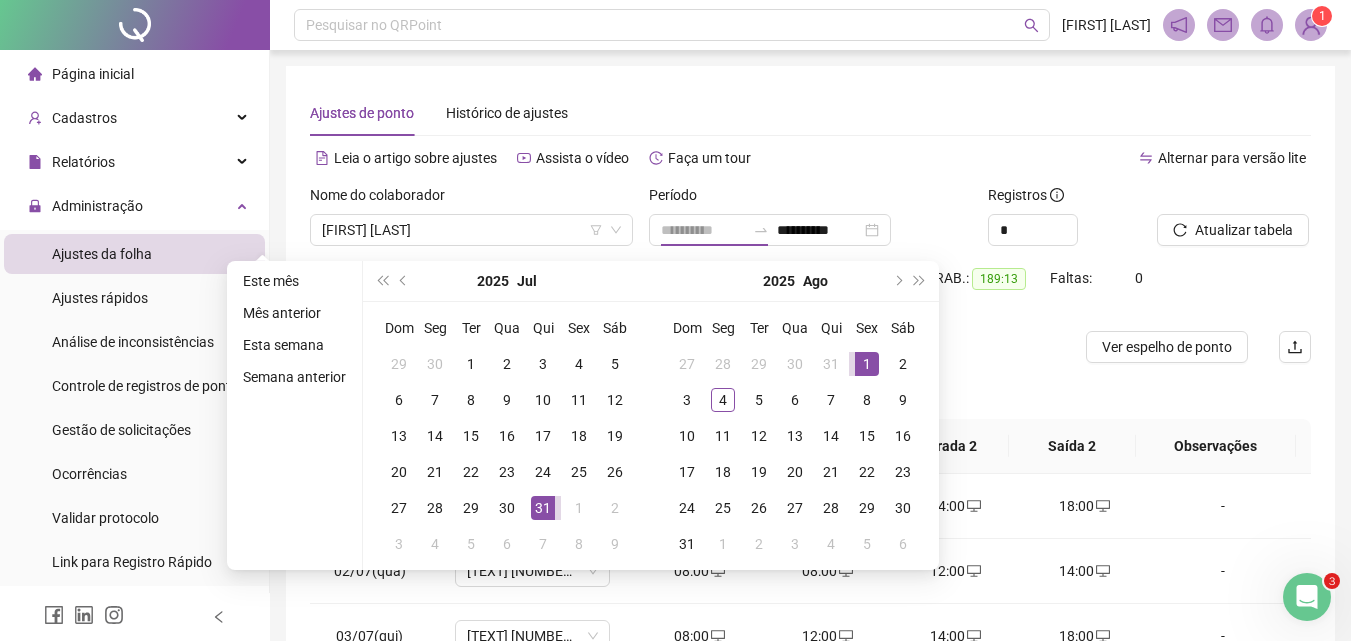 click on "1" at bounding box center (867, 364) 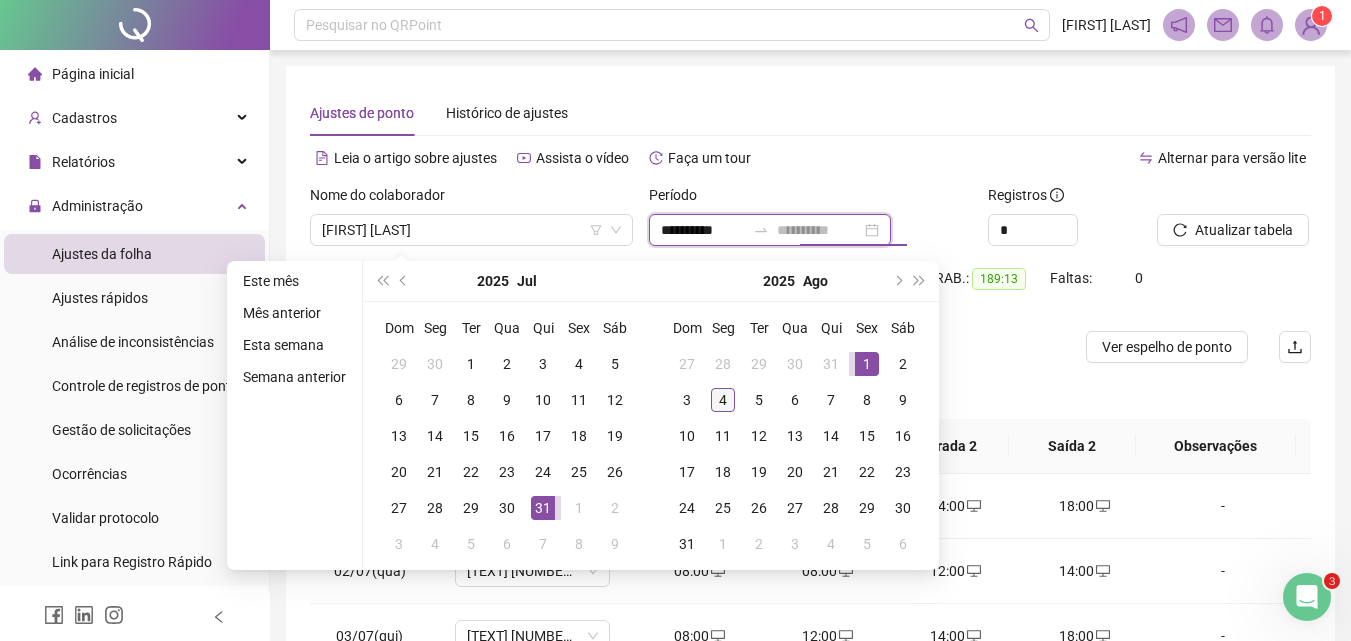 type on "**********" 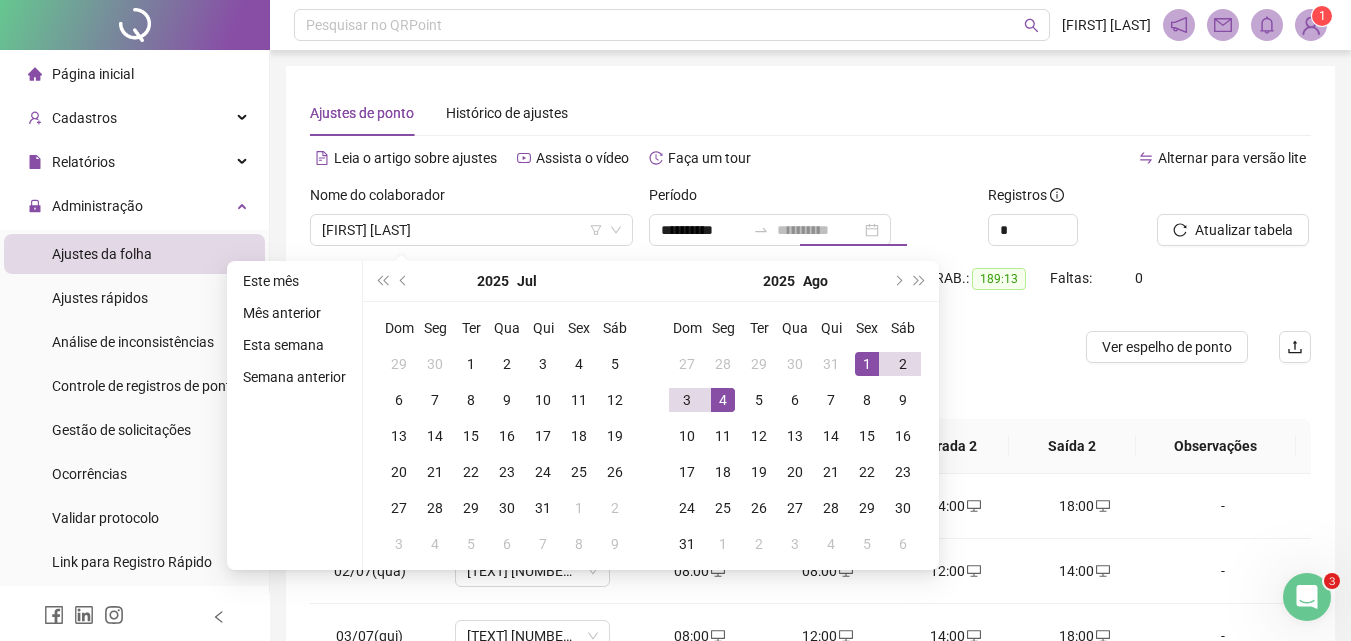click on "4" at bounding box center (723, 400) 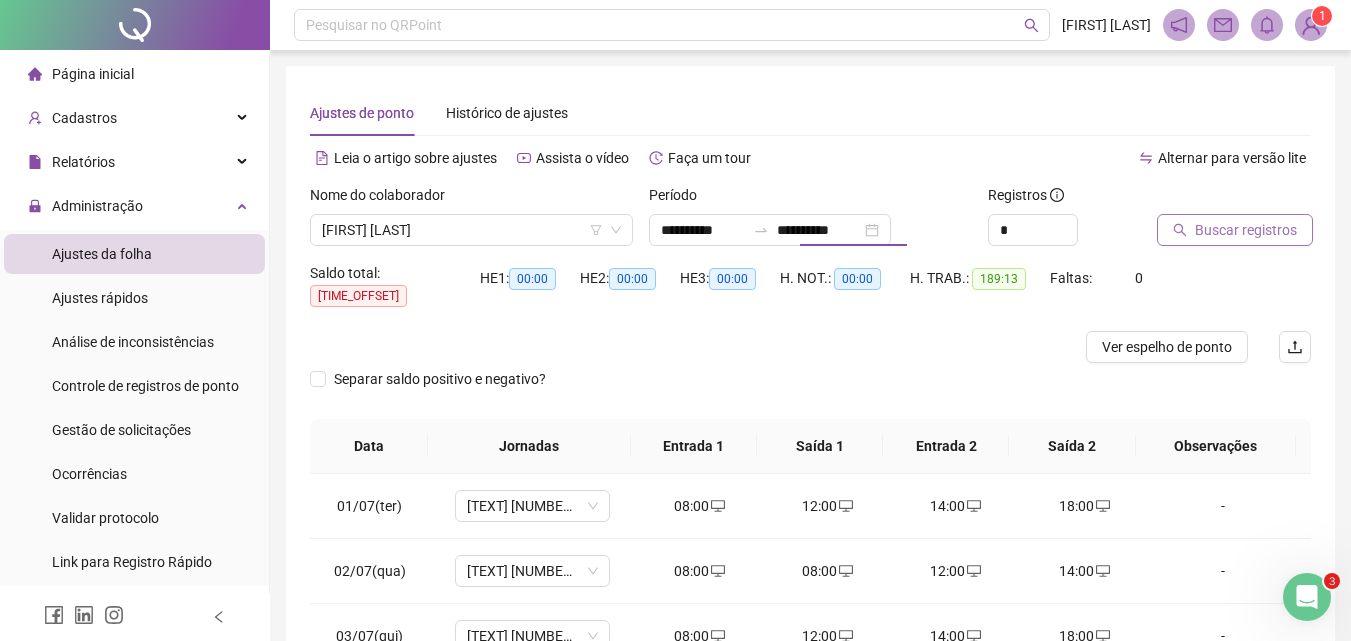 click on "Buscar registros" at bounding box center (1246, 230) 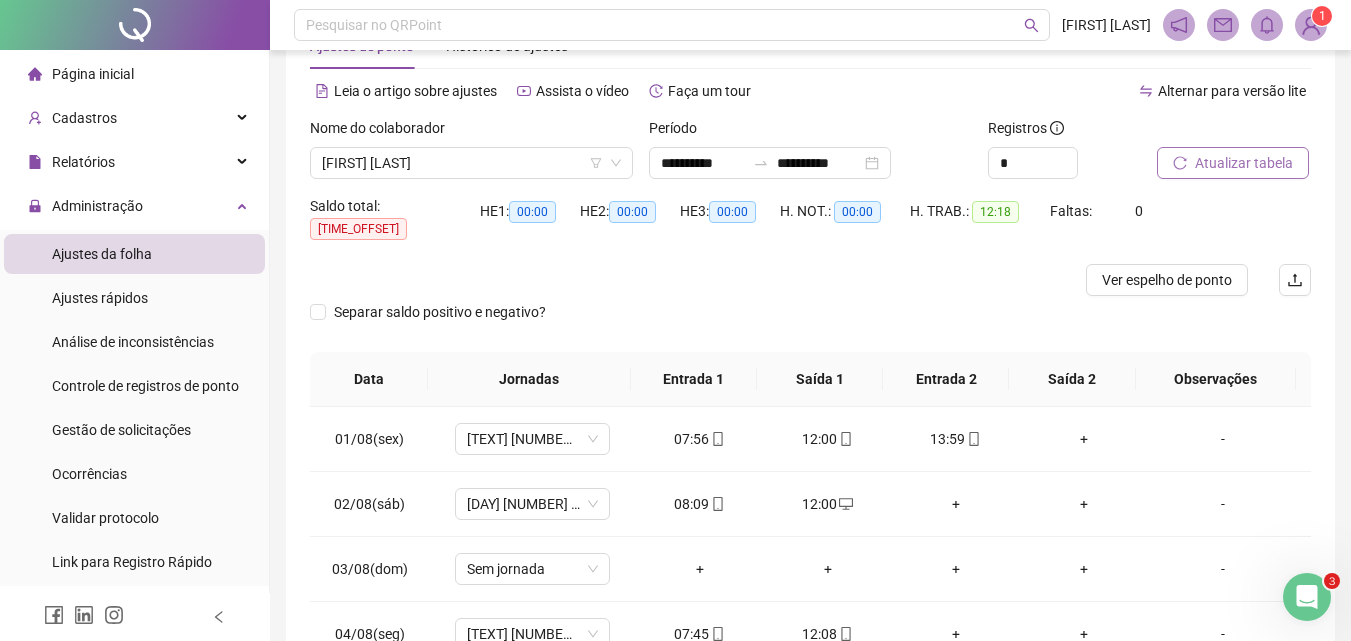 scroll, scrollTop: 190, scrollLeft: 0, axis: vertical 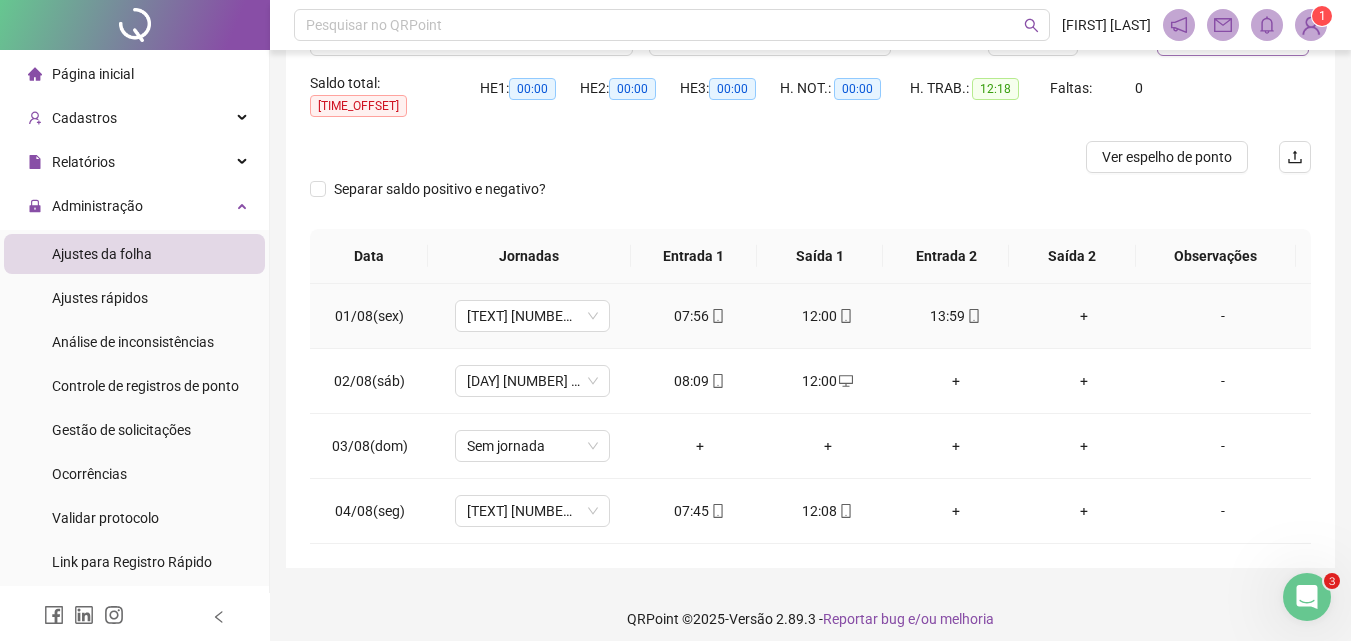 click on "+" at bounding box center [1084, 316] 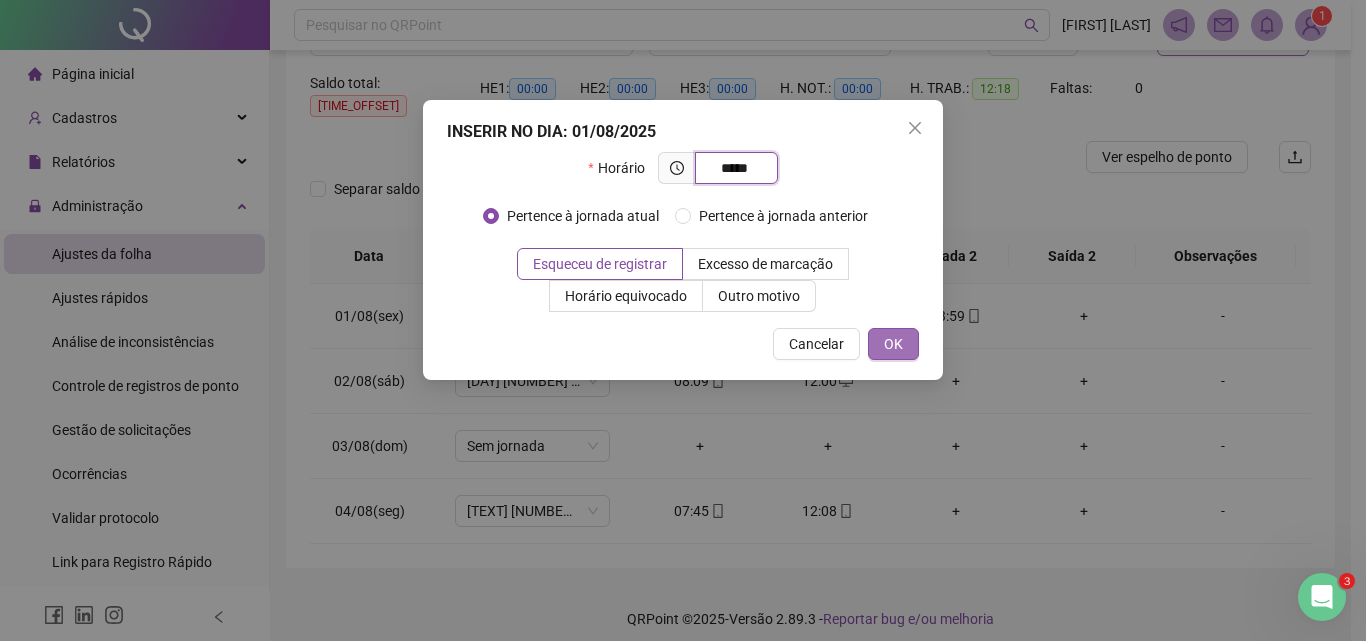 type on "*****" 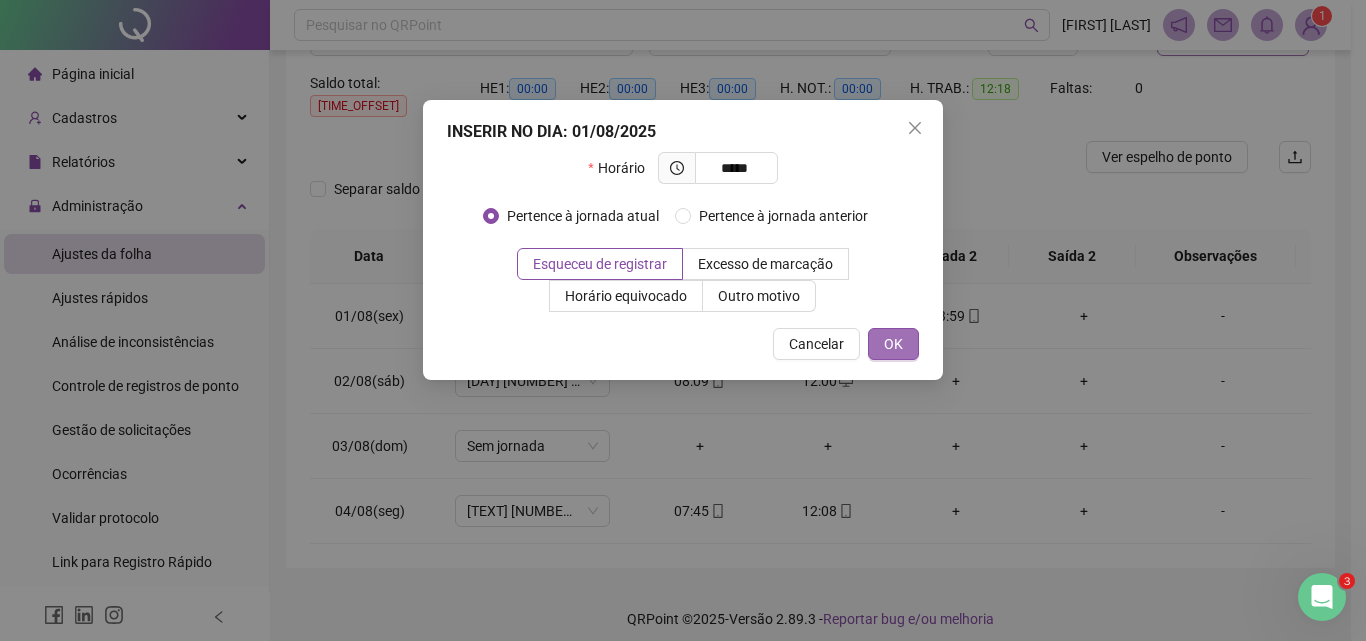 click on "OK" at bounding box center (893, 344) 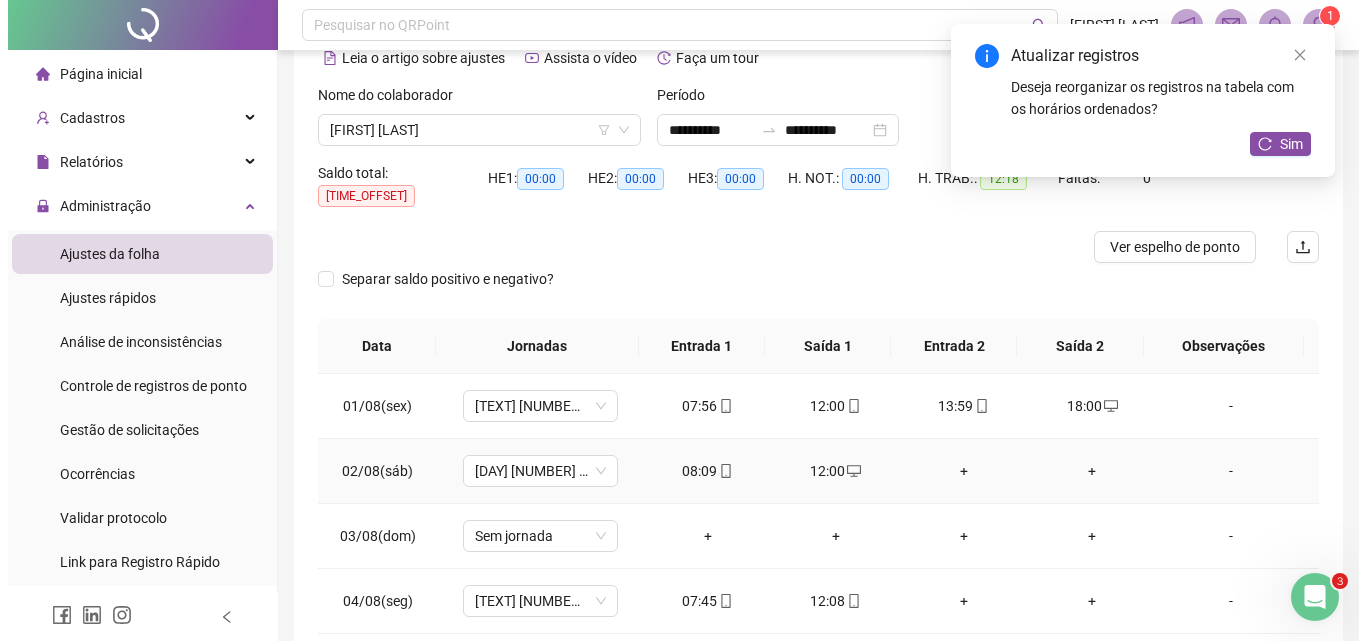 scroll, scrollTop: 0, scrollLeft: 0, axis: both 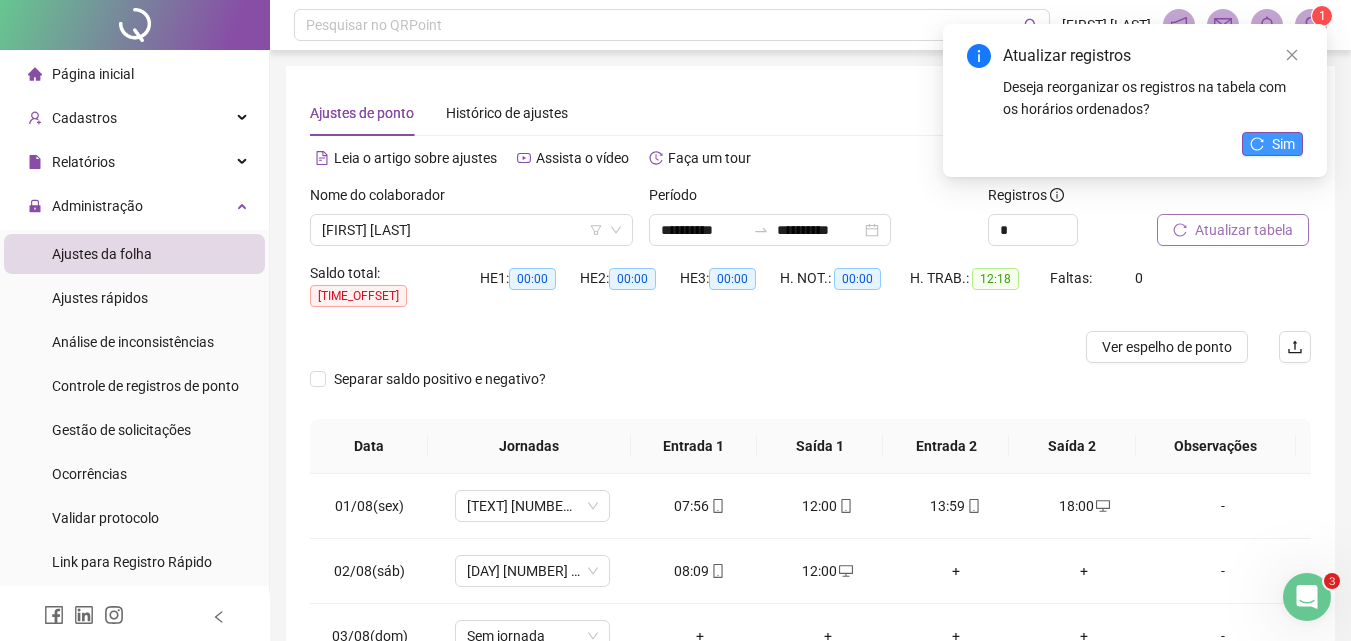 click on "Sim" at bounding box center [1272, 144] 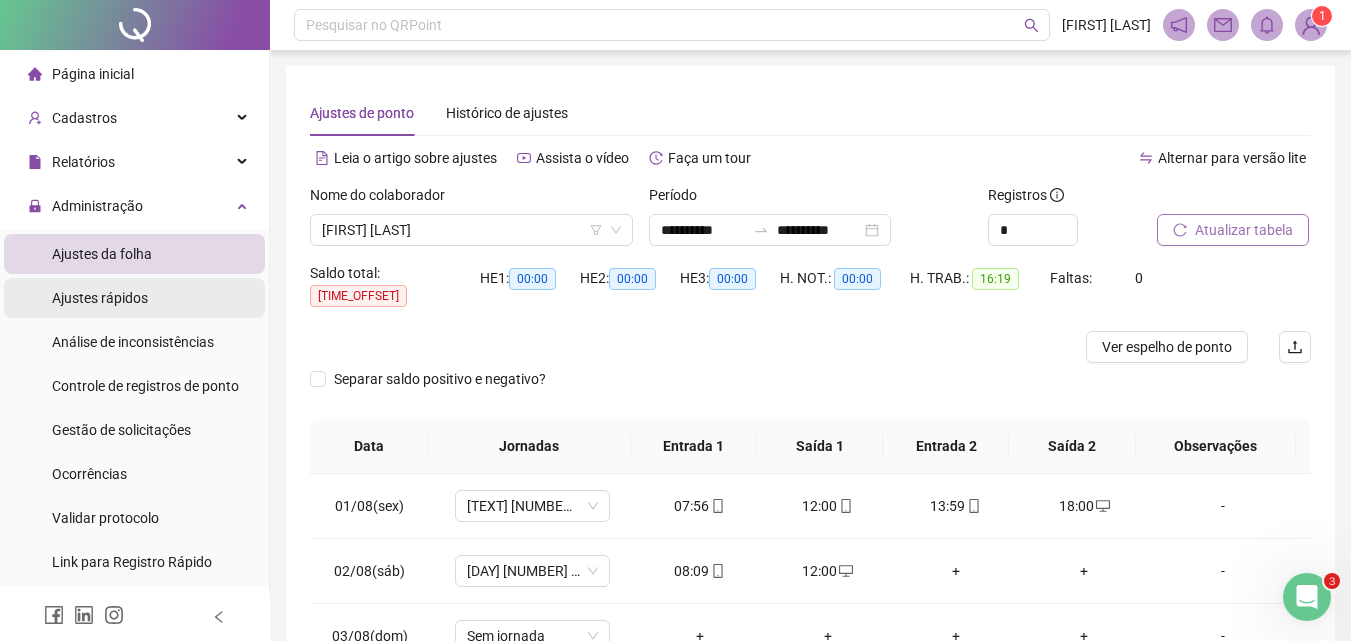 click on "Ajustes rápidos" at bounding box center [100, 298] 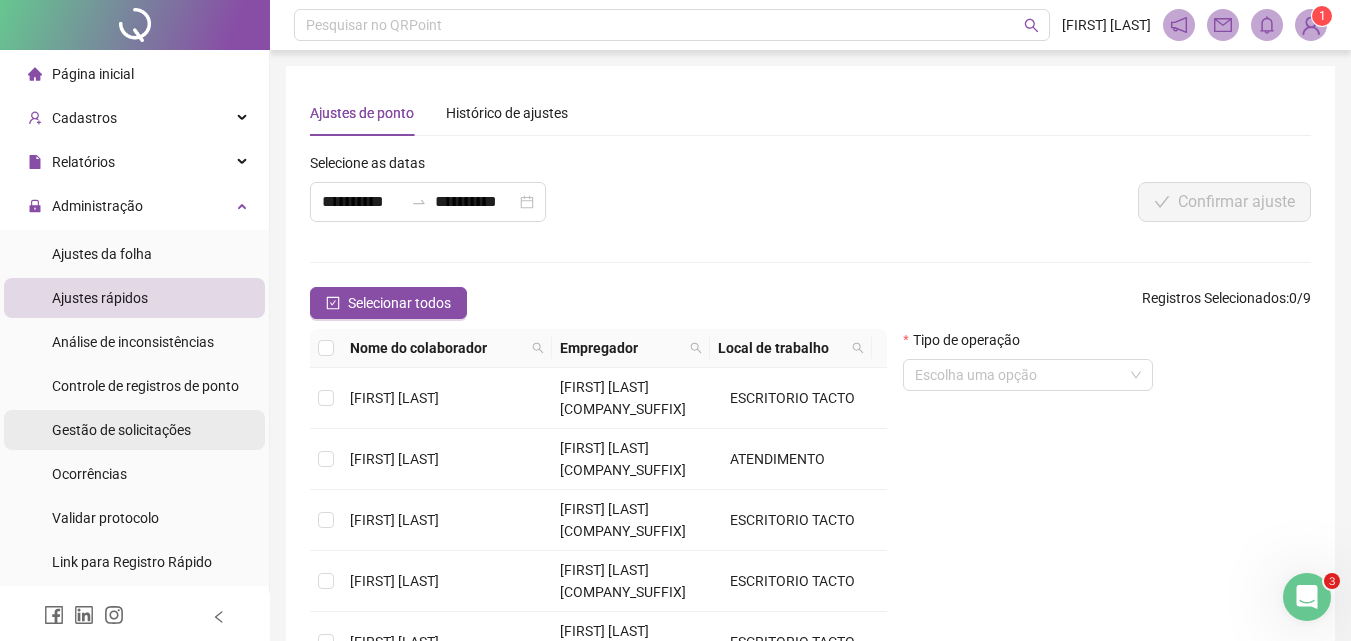 click on "Gestão de solicitações" at bounding box center [121, 430] 